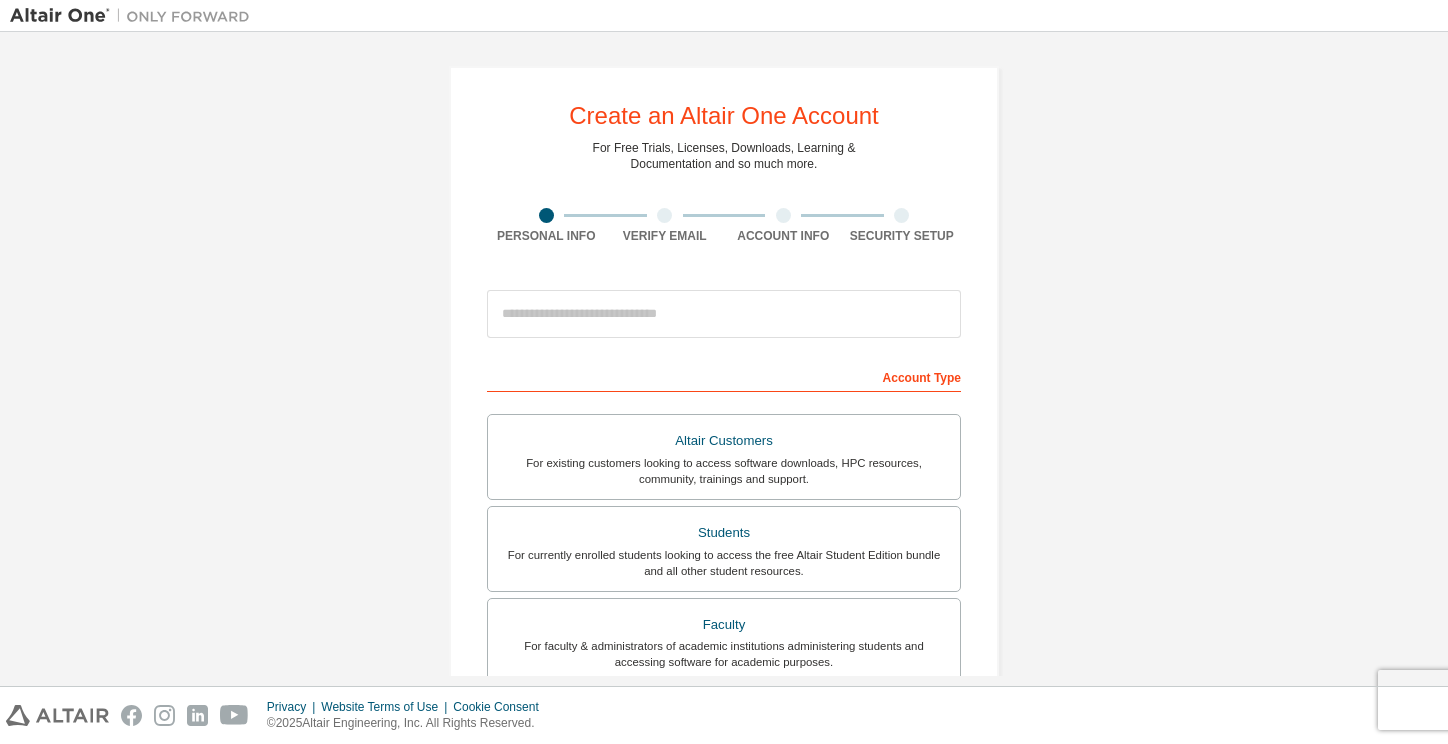 scroll, scrollTop: 0, scrollLeft: 0, axis: both 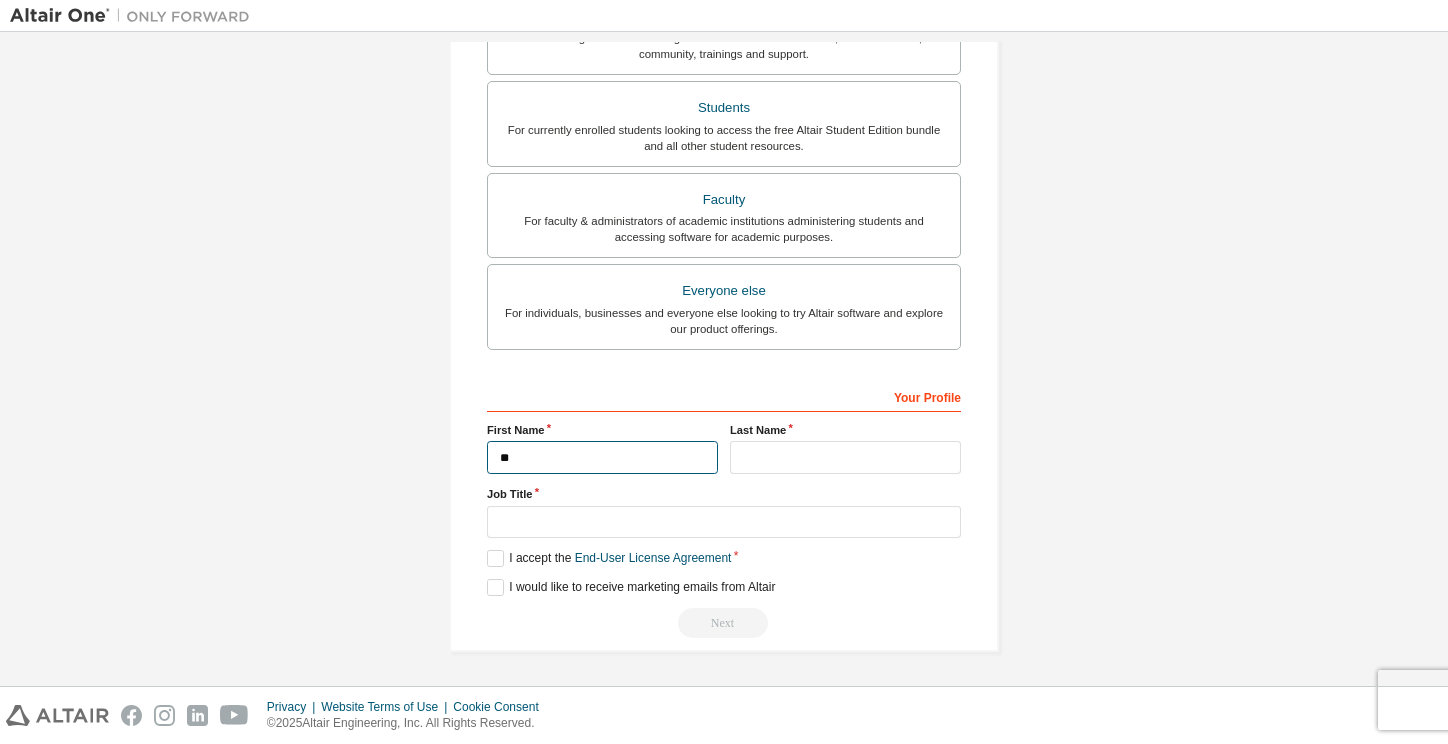 type on "*" 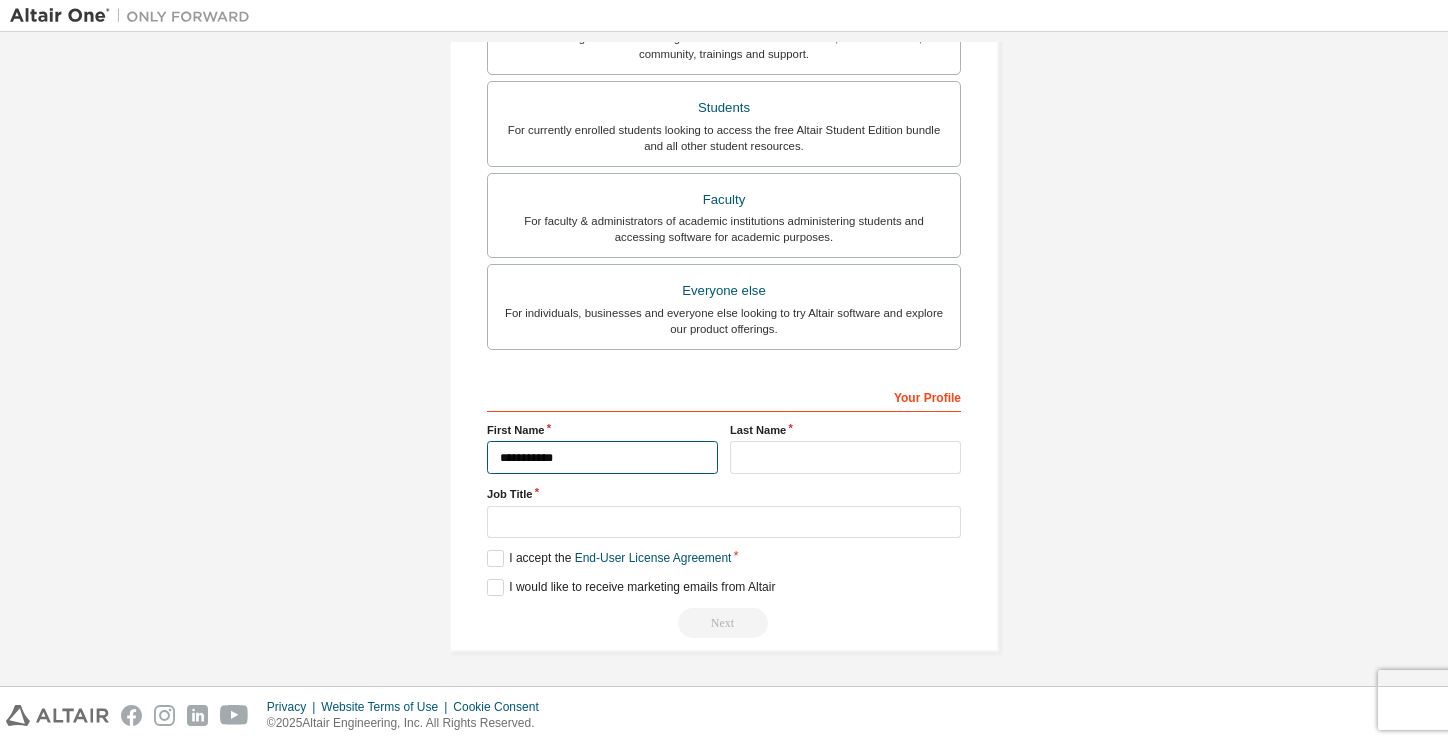 type on "**********" 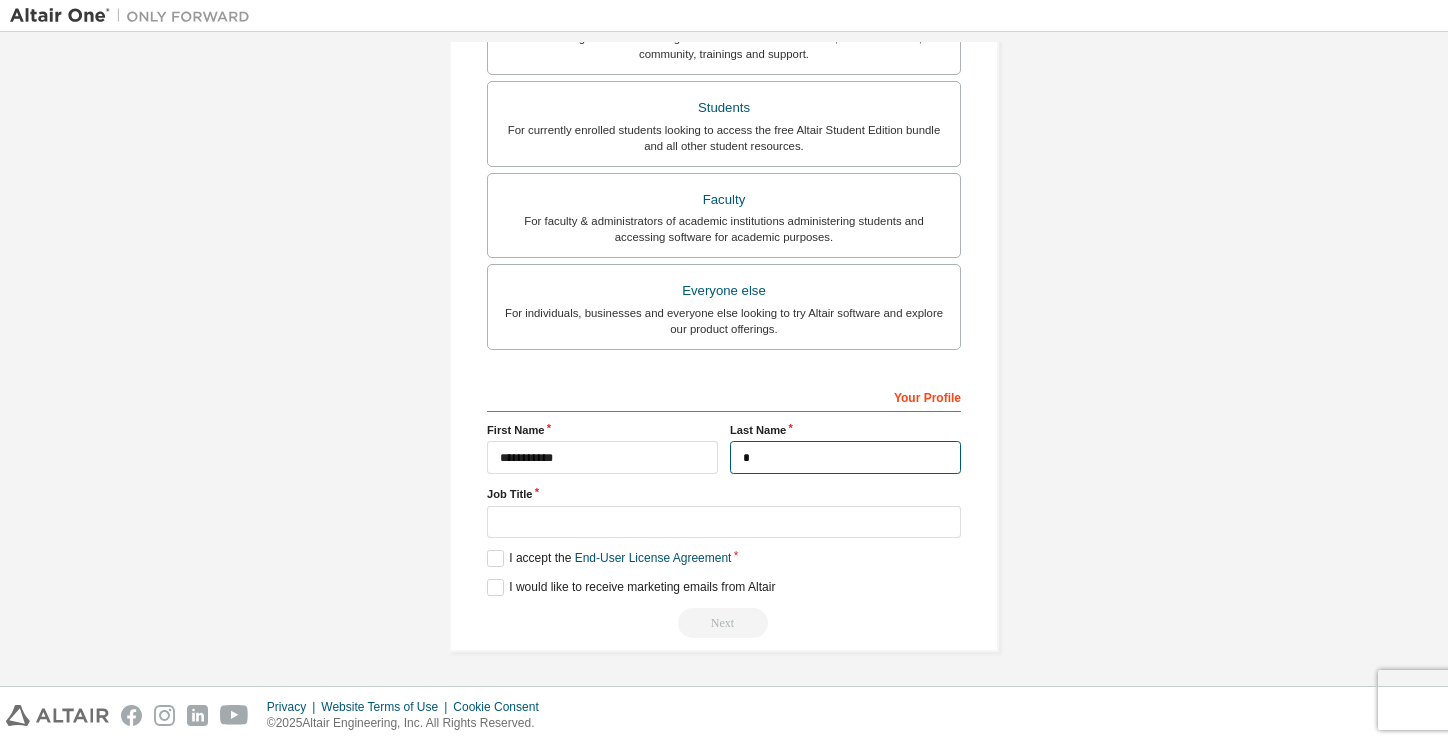 scroll, scrollTop: 427, scrollLeft: 0, axis: vertical 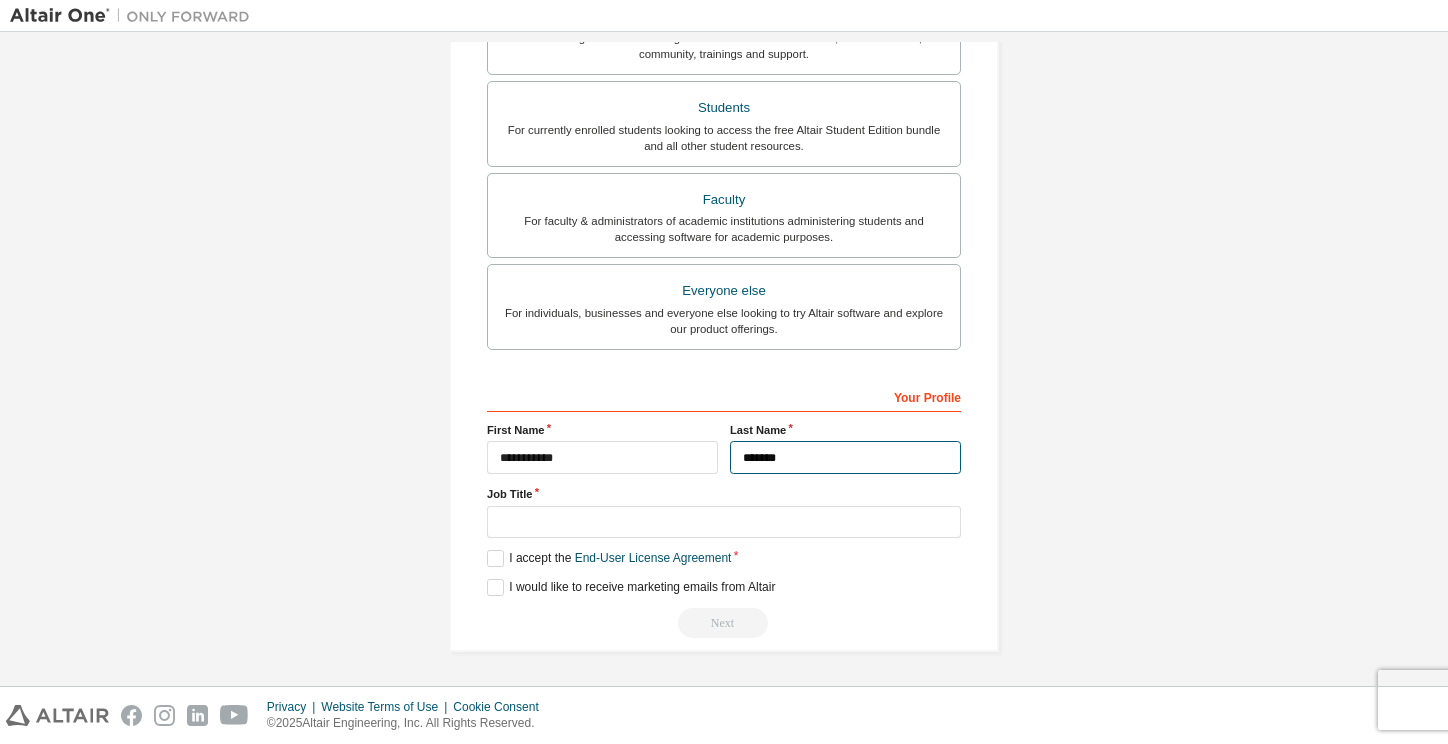 type on "******" 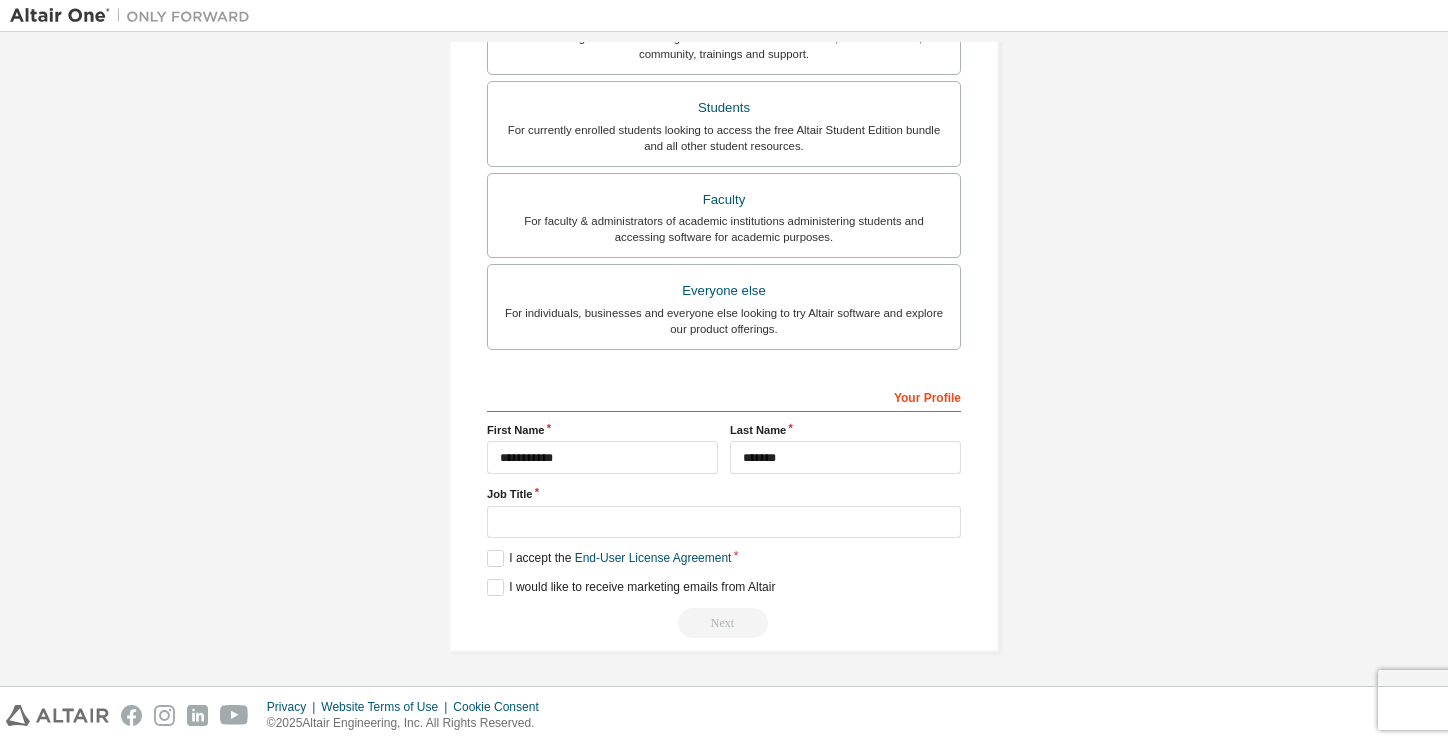 click on "**********" at bounding box center [724, 146] 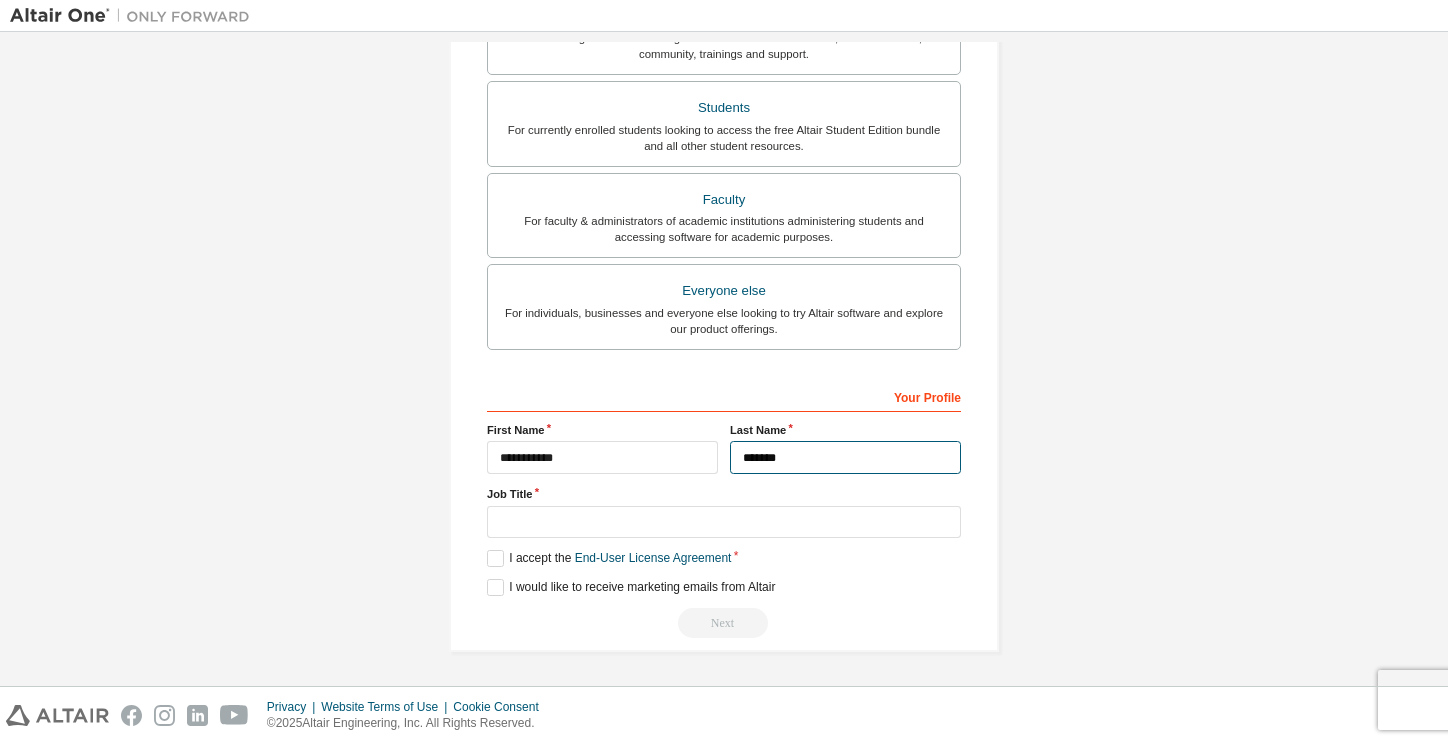 click on "******" at bounding box center (845, 457) 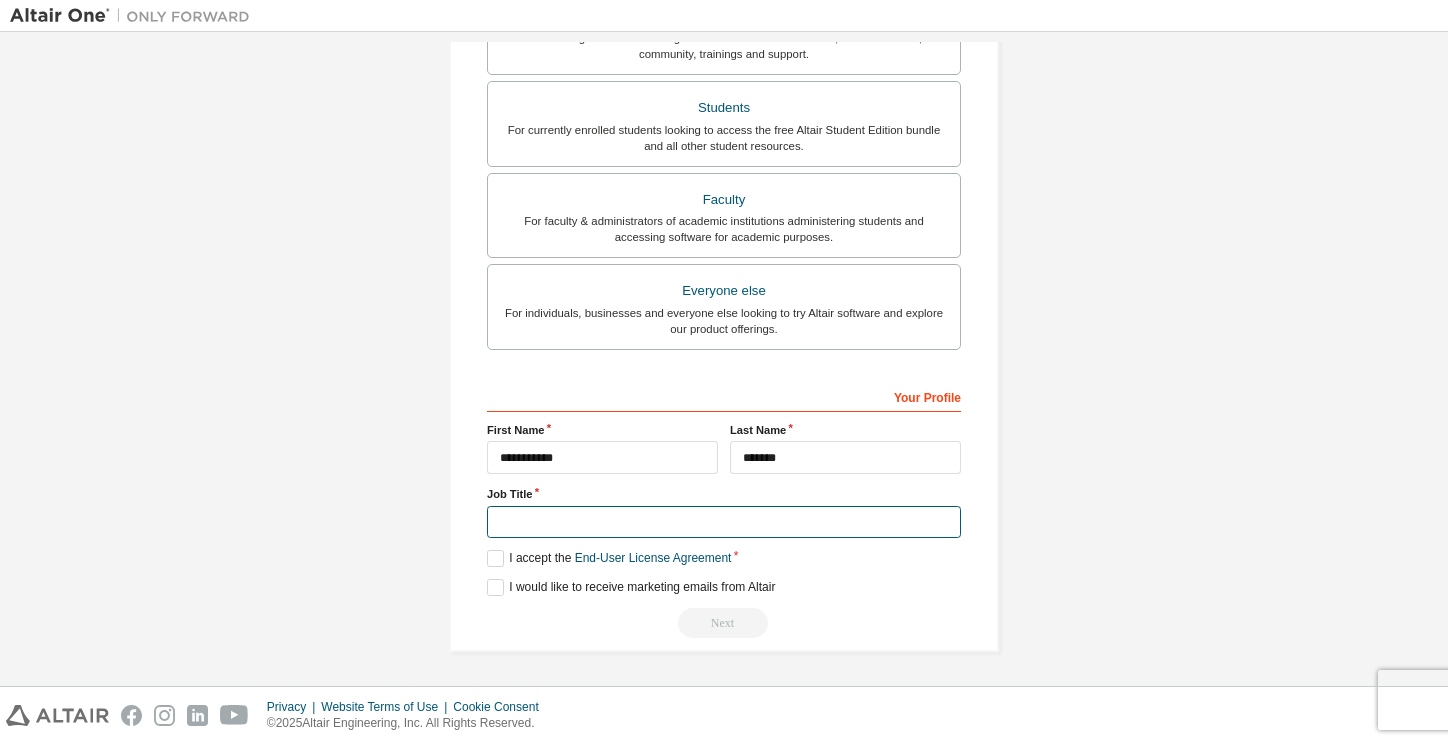 click at bounding box center [724, 522] 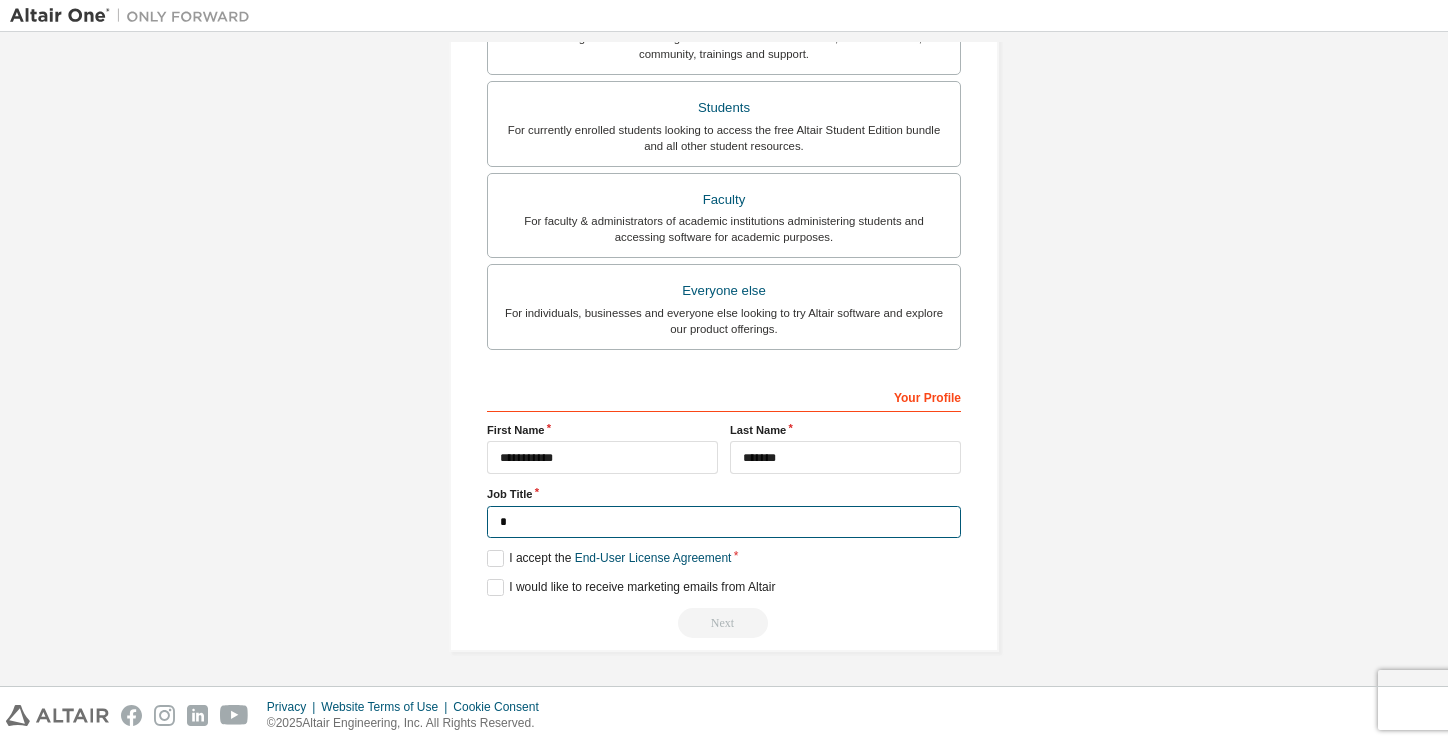 scroll, scrollTop: 423, scrollLeft: 0, axis: vertical 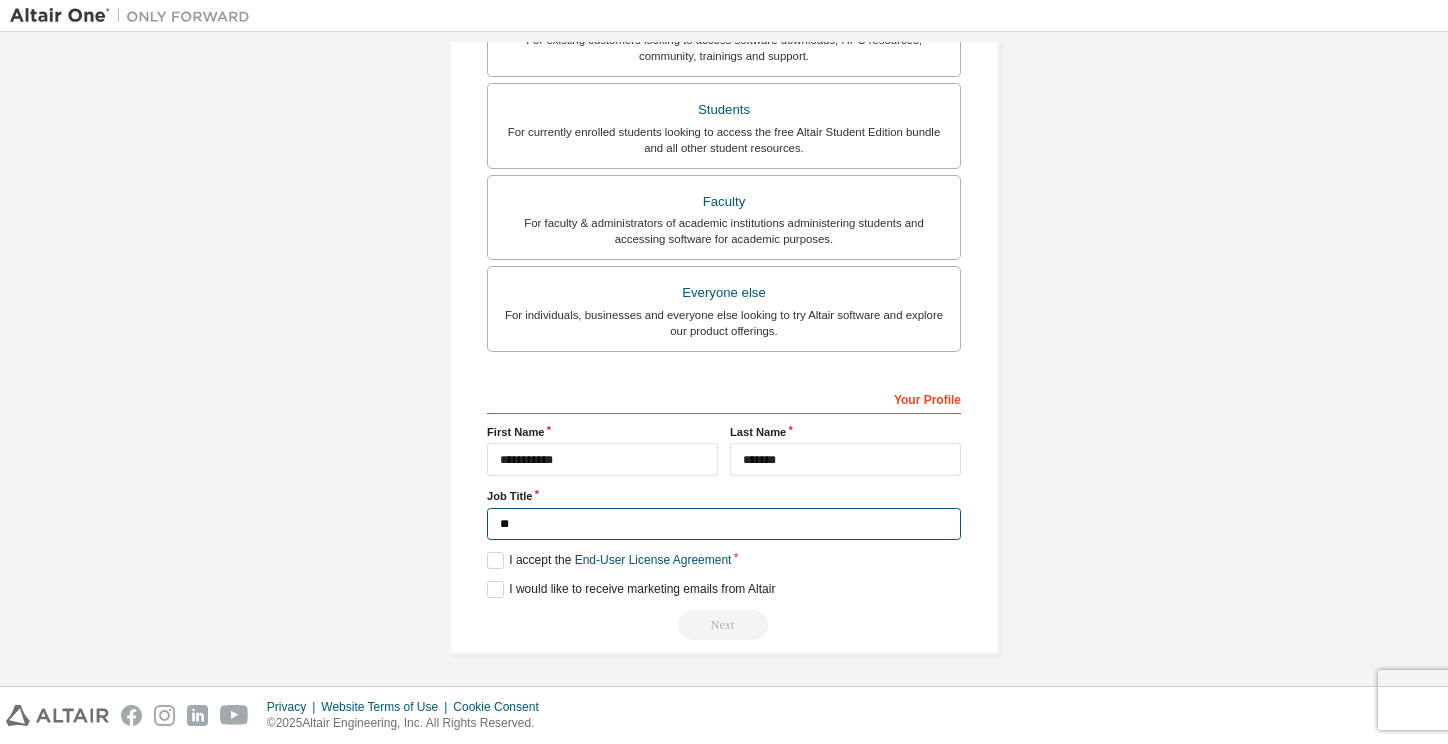 type on "*" 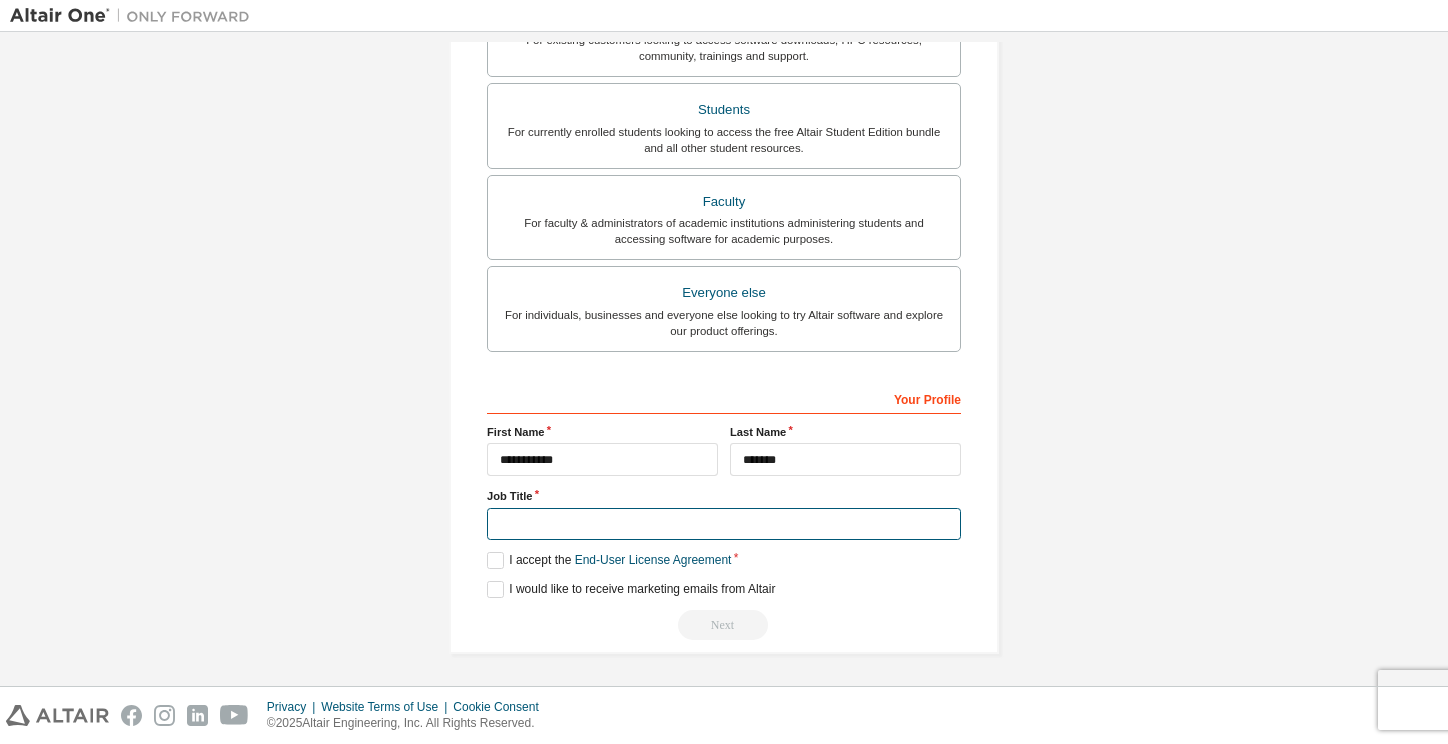 click at bounding box center (724, 524) 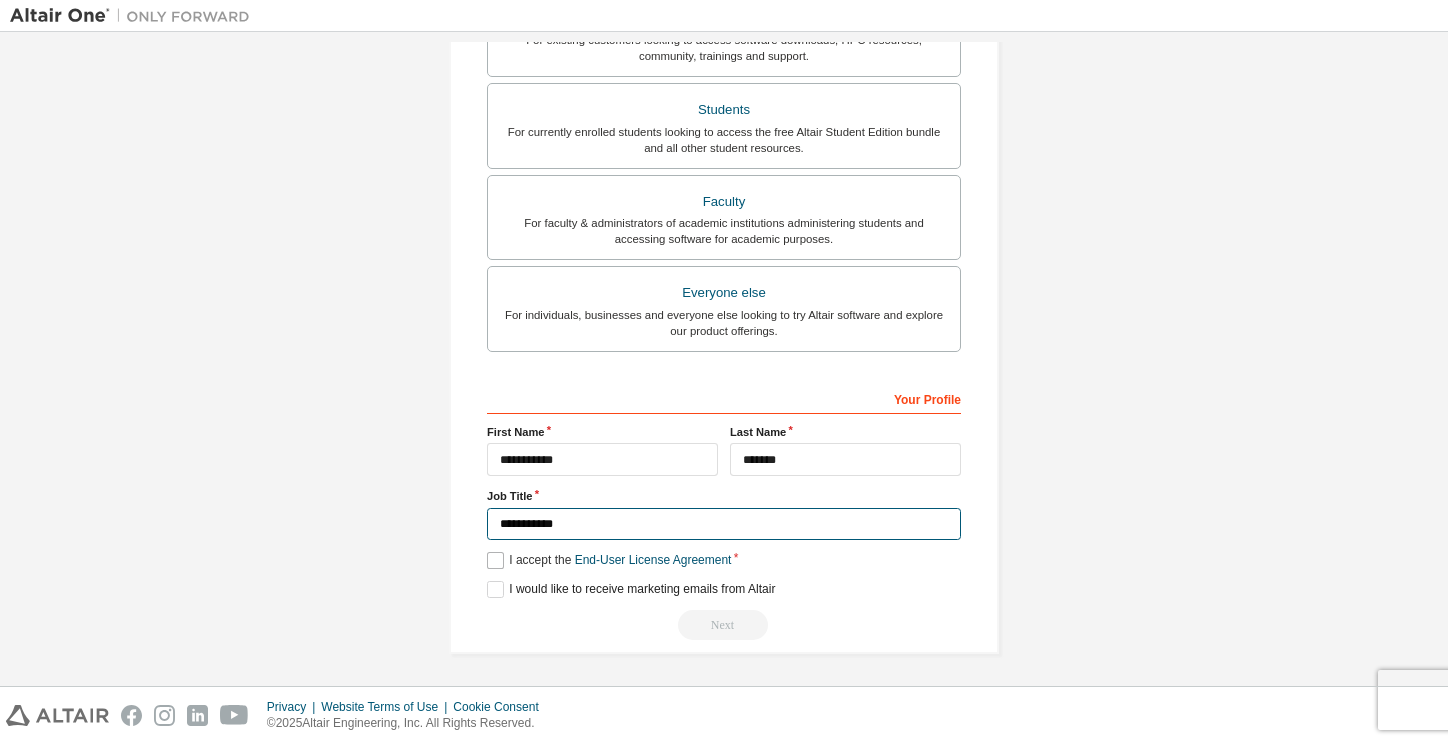 type on "**********" 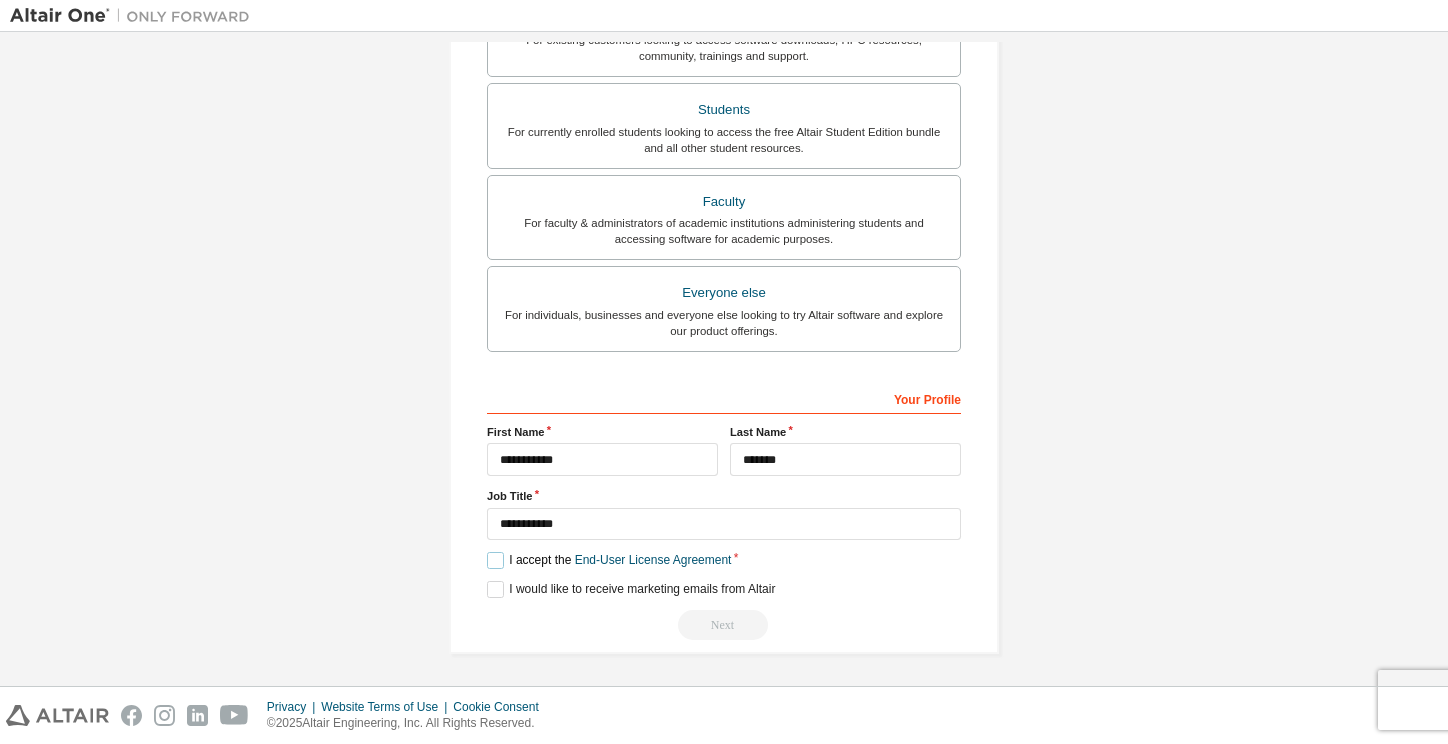 click on "I accept the    End-User License Agreement" at bounding box center (609, 560) 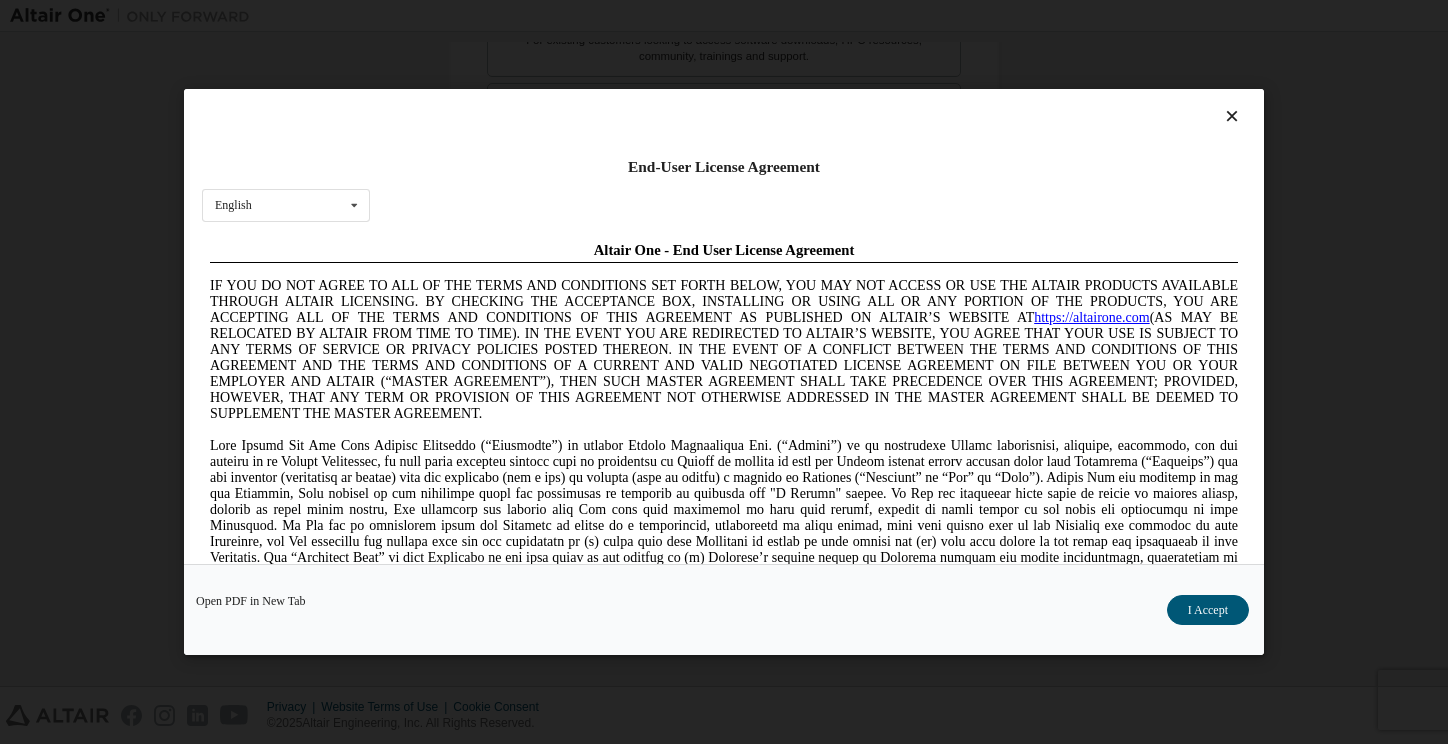 scroll, scrollTop: 0, scrollLeft: 0, axis: both 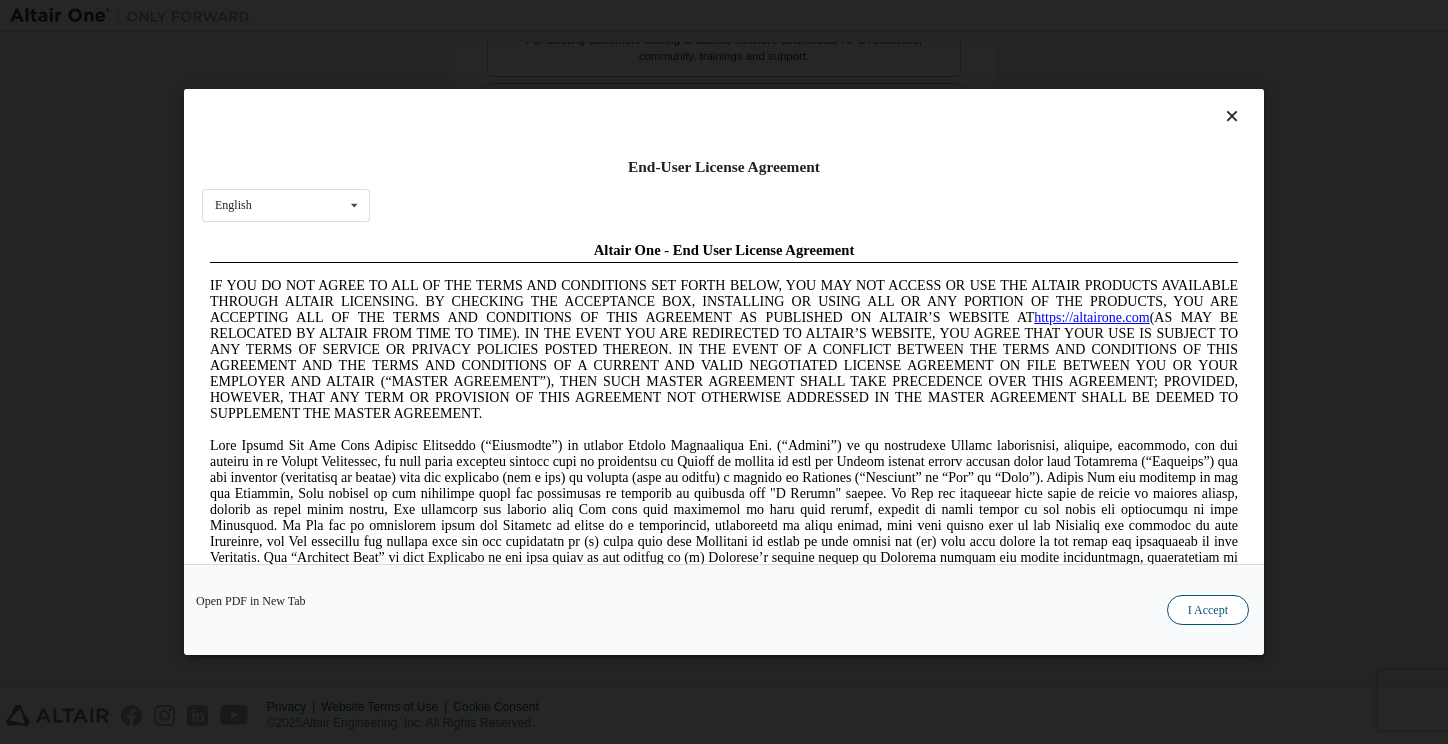 click on "I Accept" at bounding box center (1208, 610) 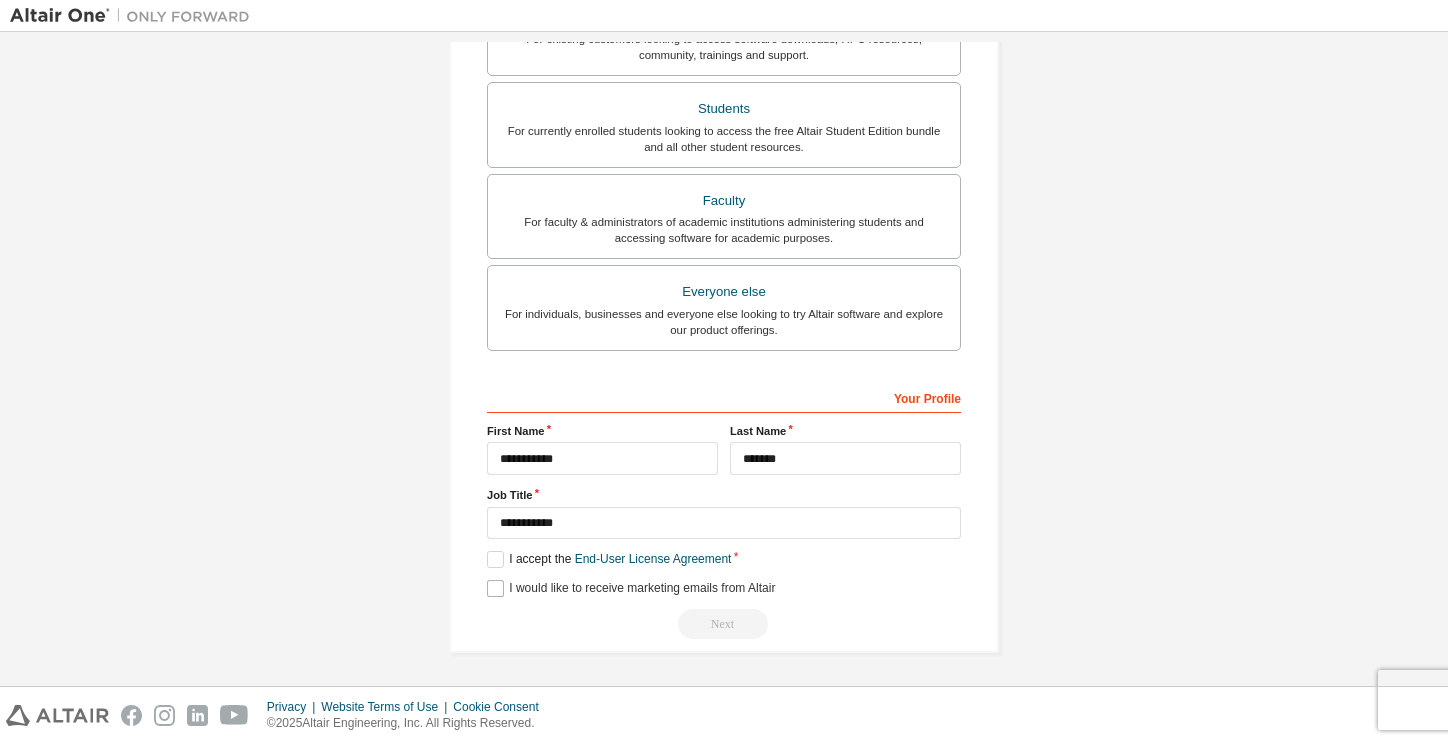scroll, scrollTop: 423, scrollLeft: 0, axis: vertical 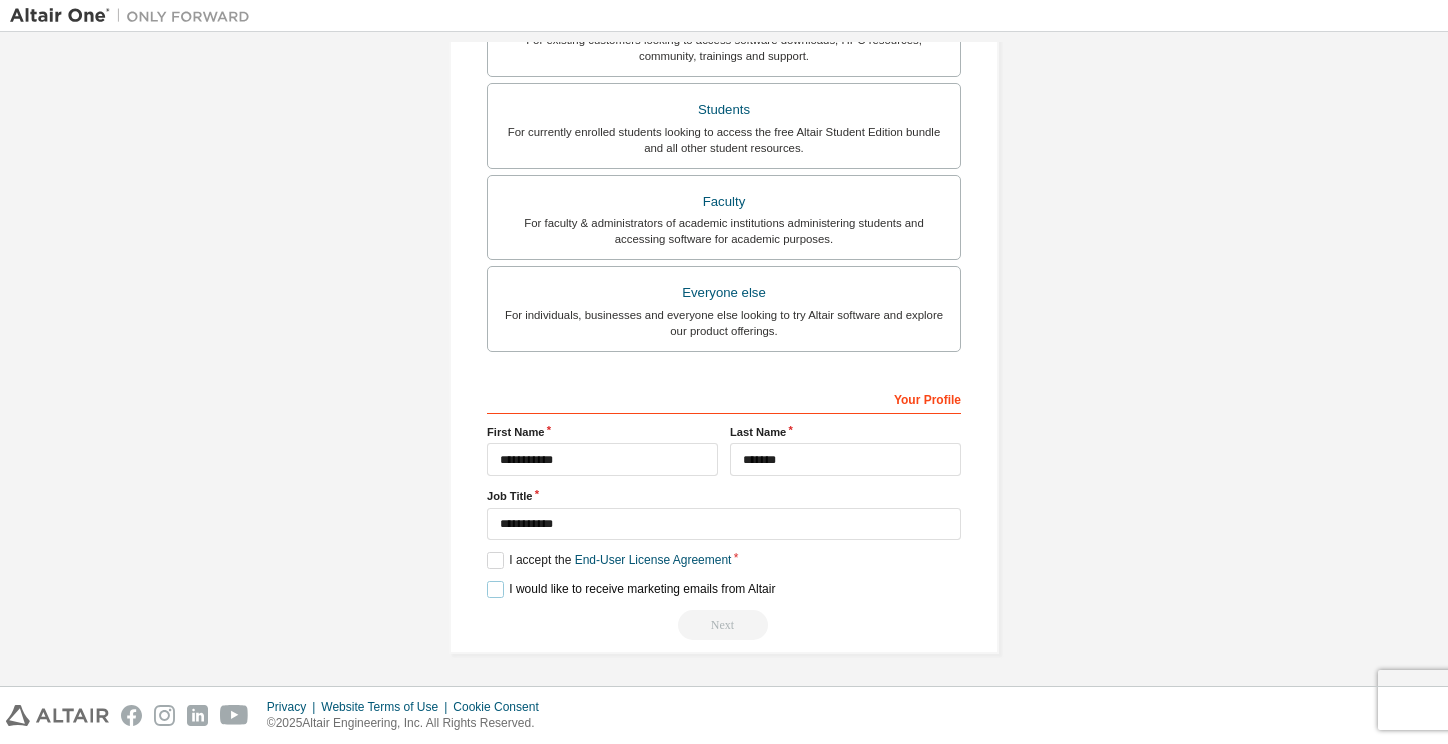 click on "I would like to receive marketing emails from Altair" at bounding box center [631, 589] 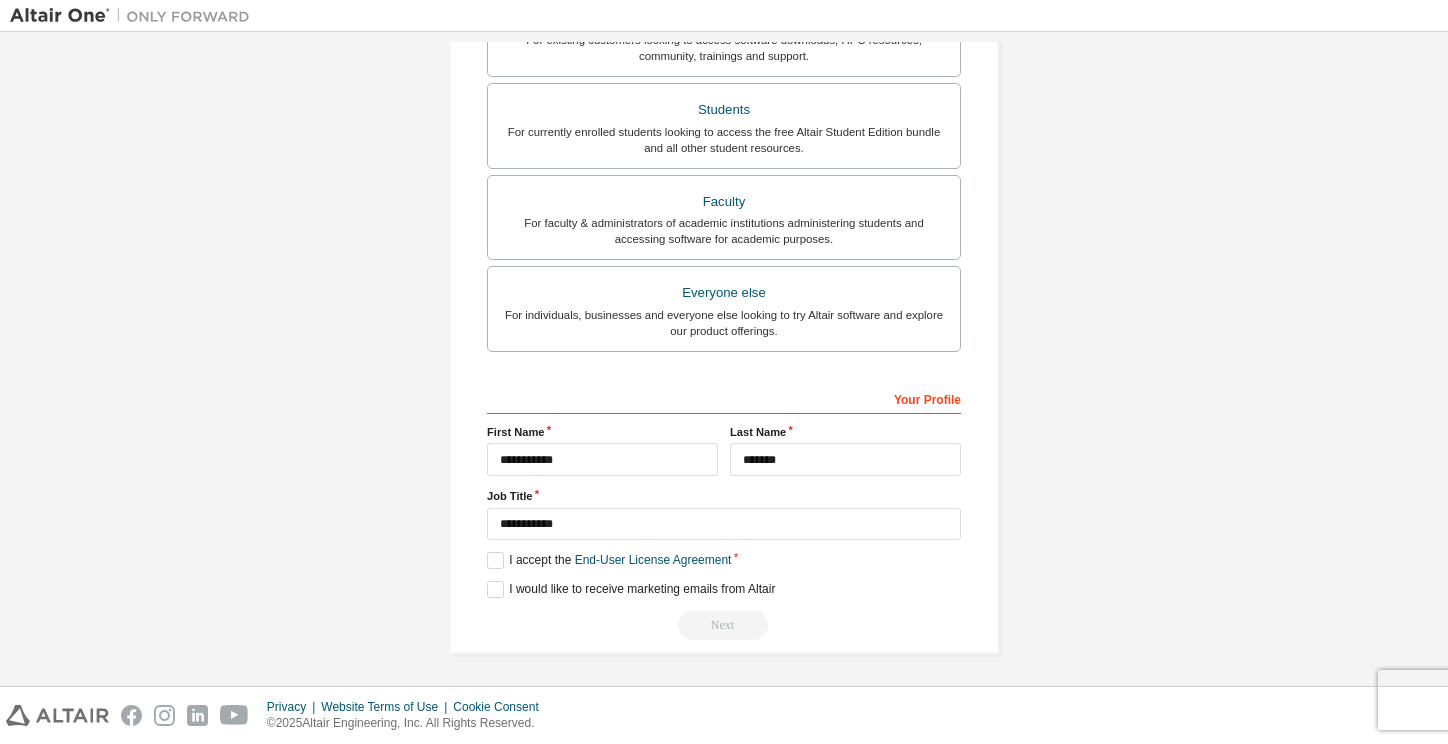 click on "Next" at bounding box center (724, 625) 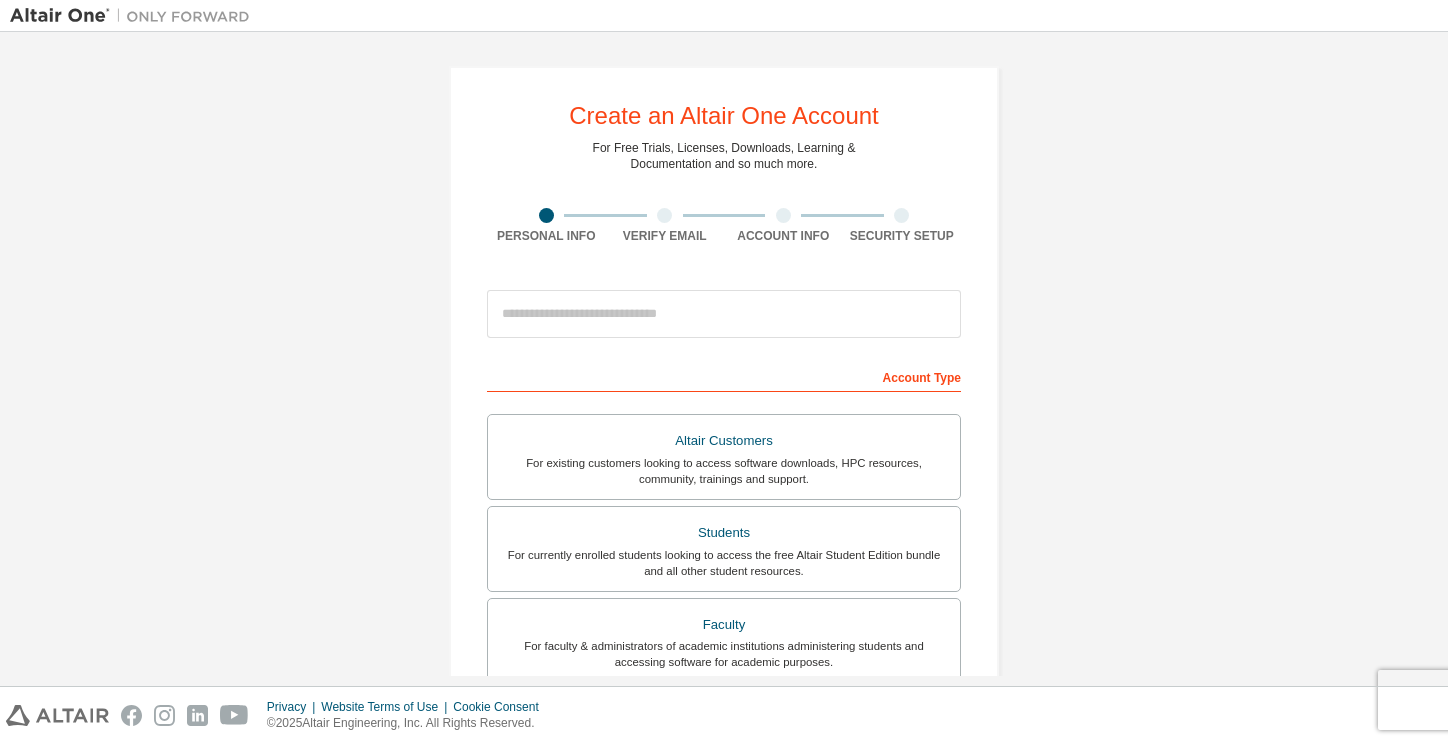 scroll, scrollTop: 0, scrollLeft: 0, axis: both 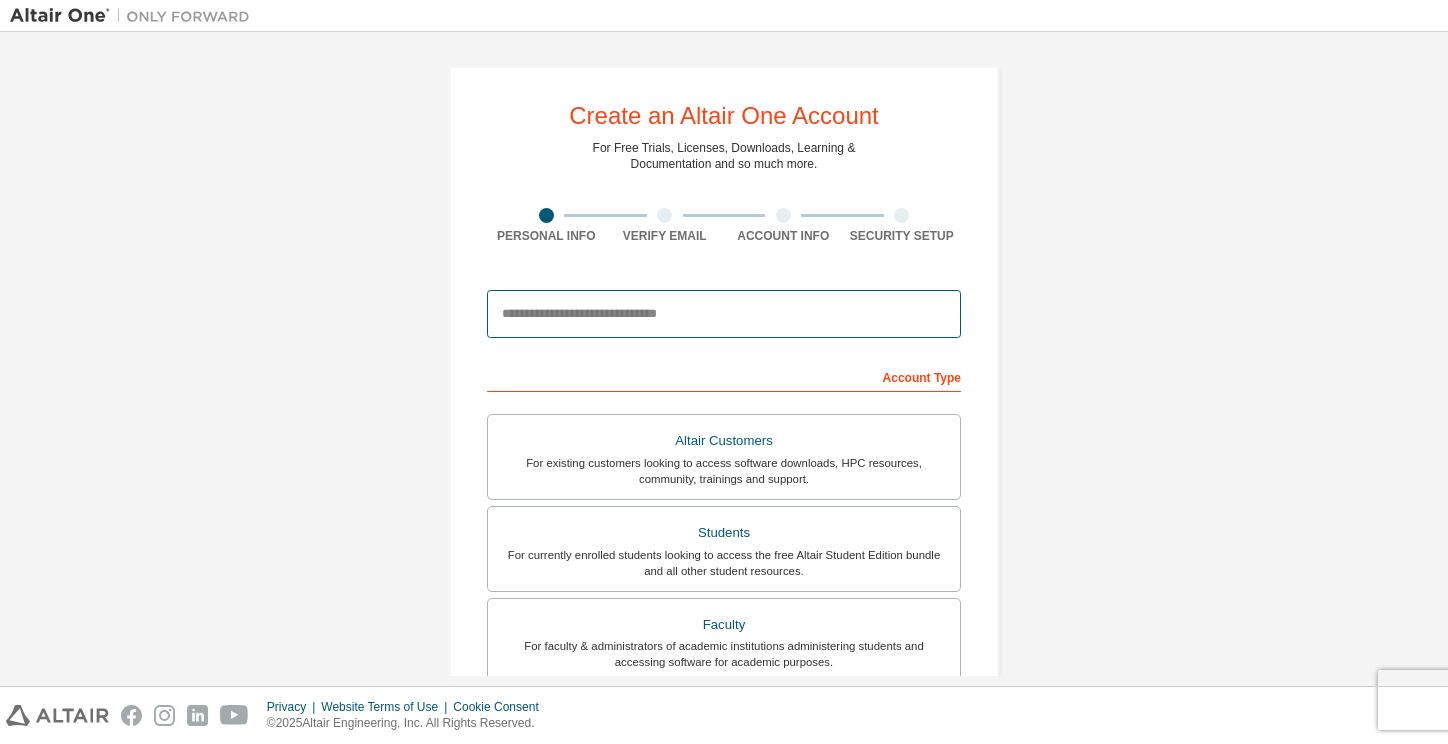 paste on "**********" 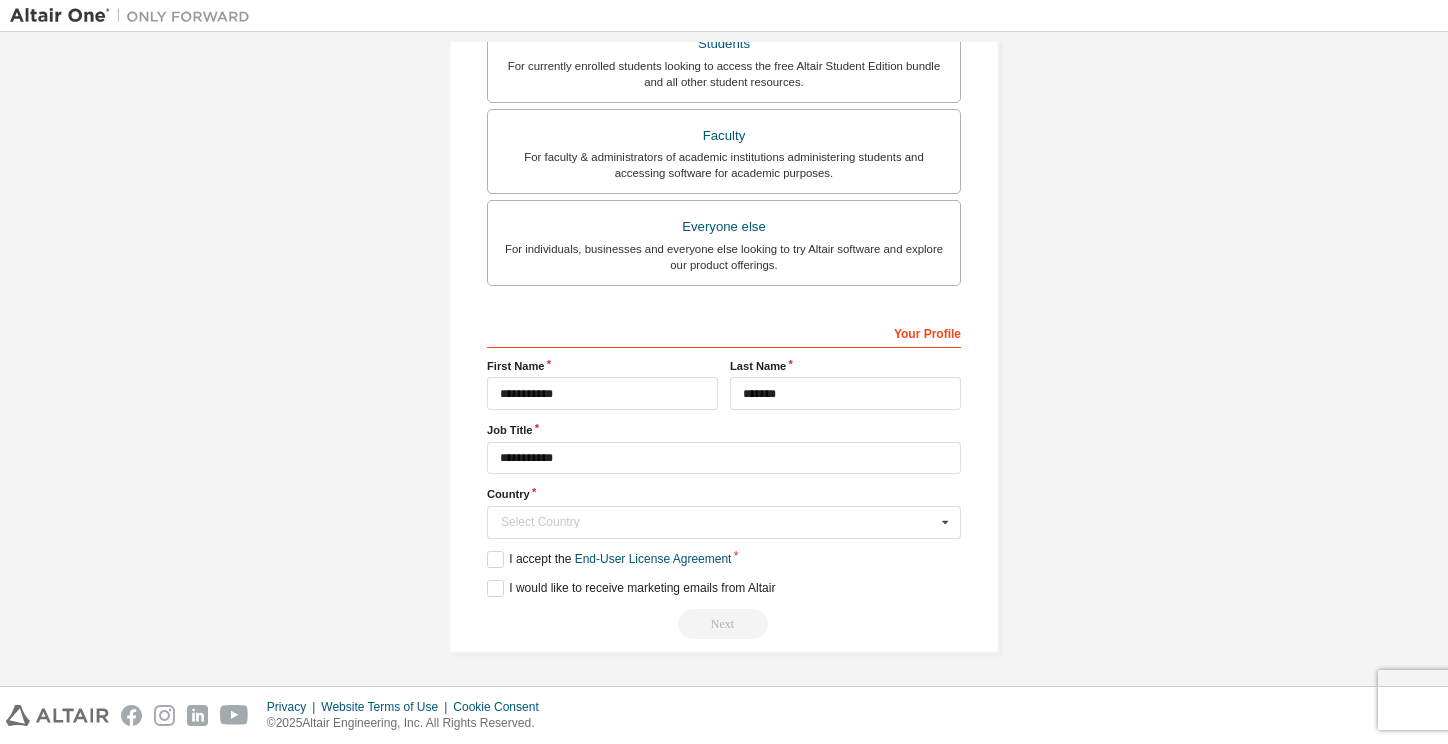 scroll, scrollTop: 488, scrollLeft: 0, axis: vertical 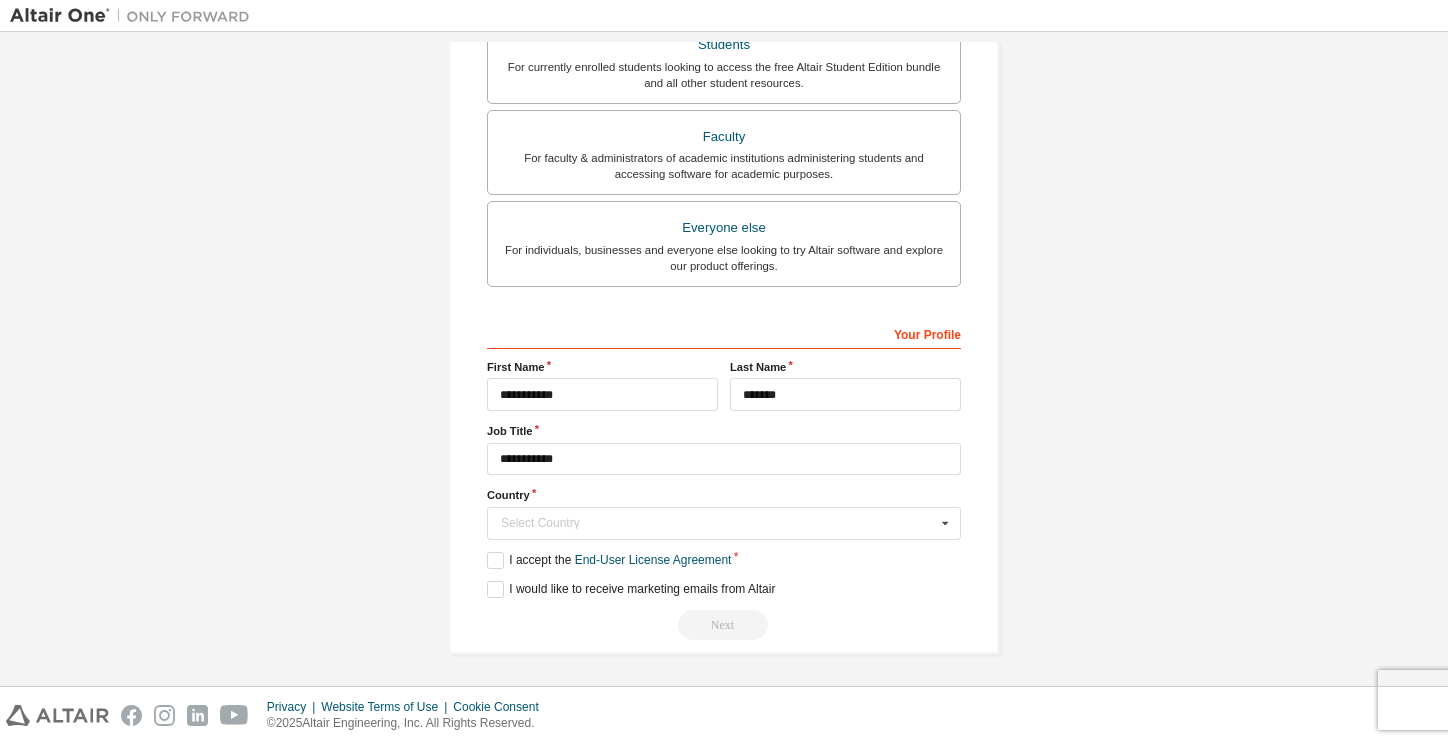 type on "**********" 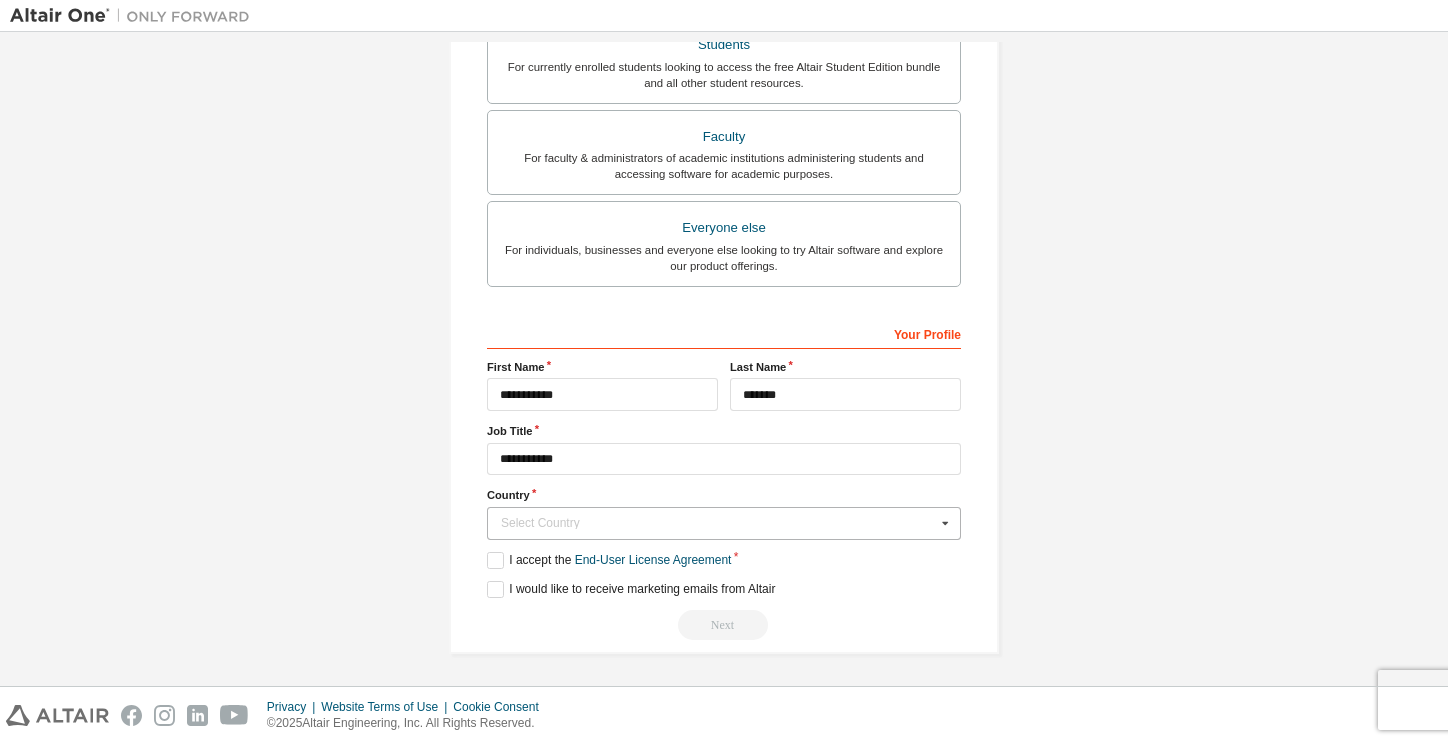 click on "Select Country" at bounding box center [718, 523] 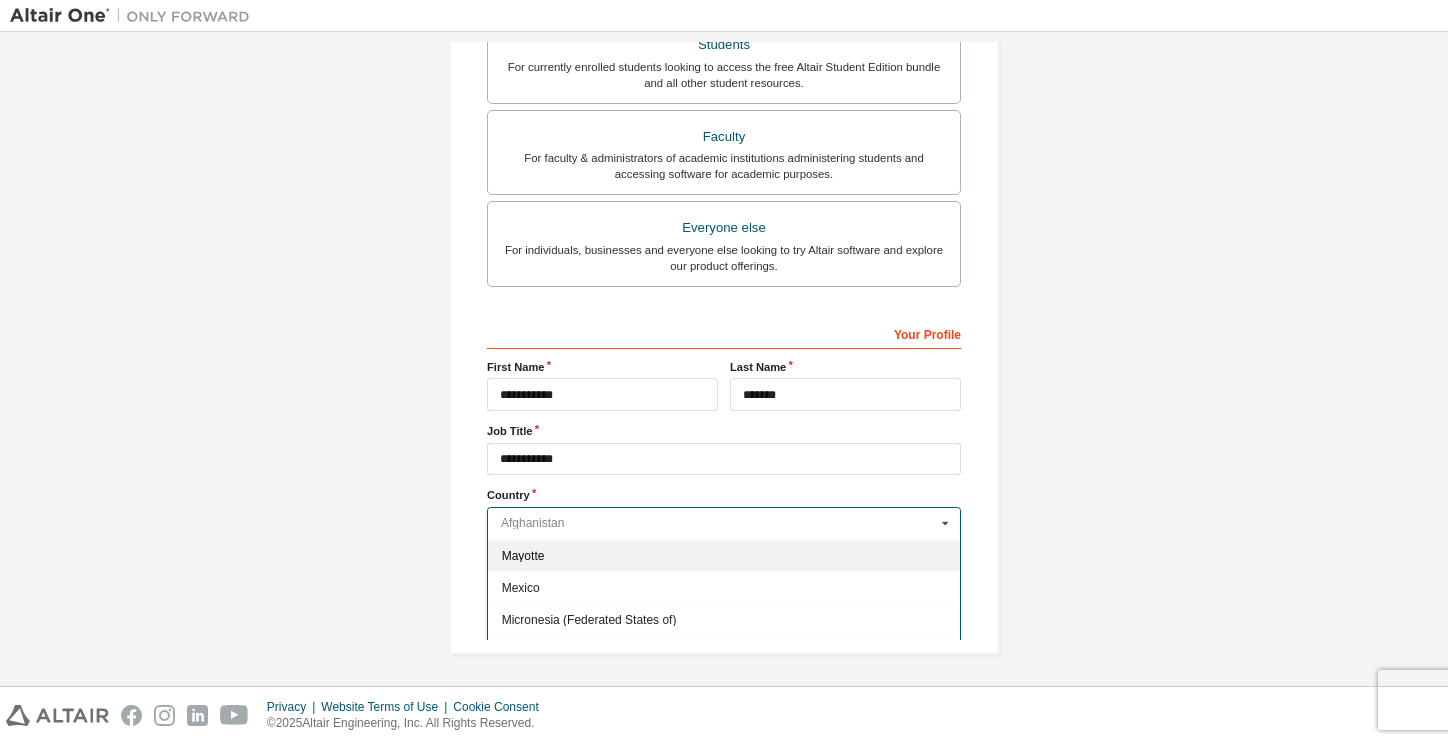 scroll, scrollTop: 4374, scrollLeft: 0, axis: vertical 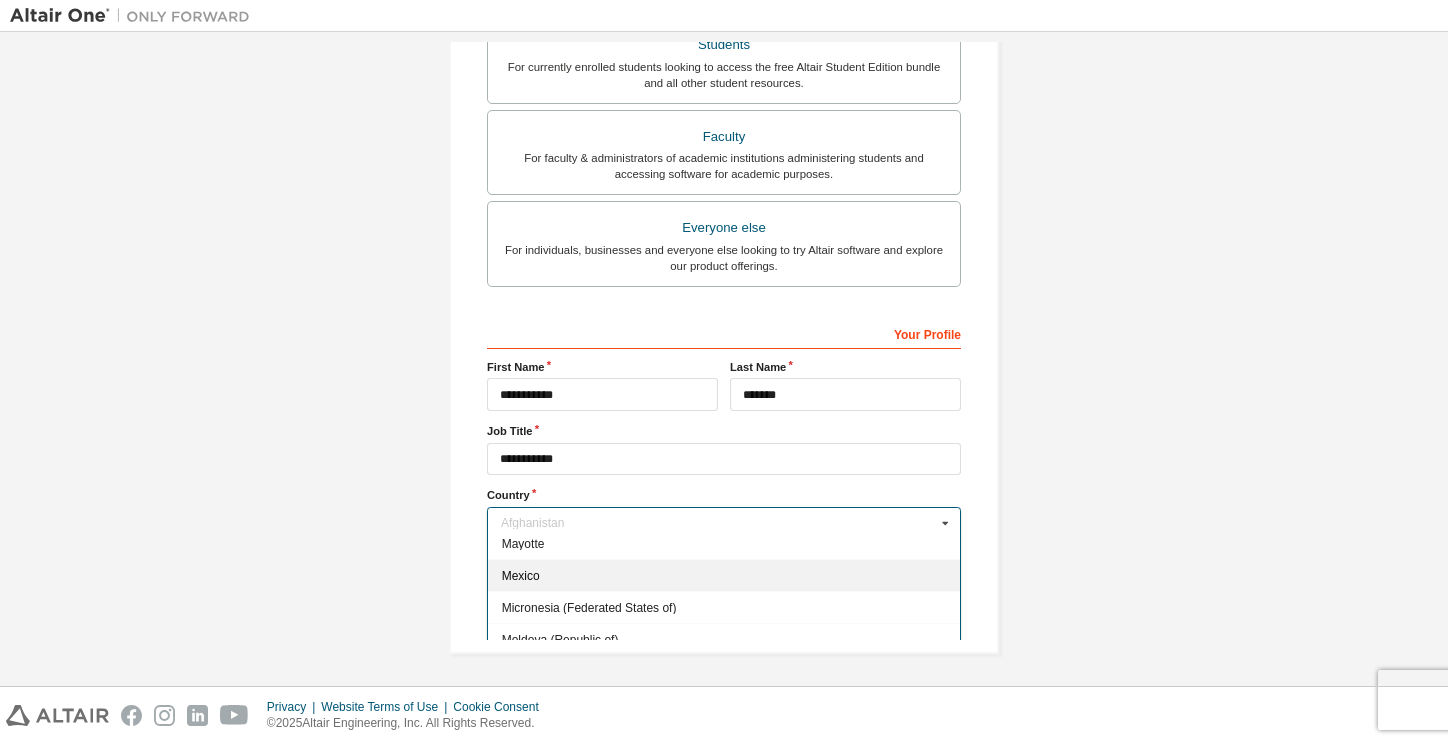 click on "Mexico" at bounding box center [724, 576] 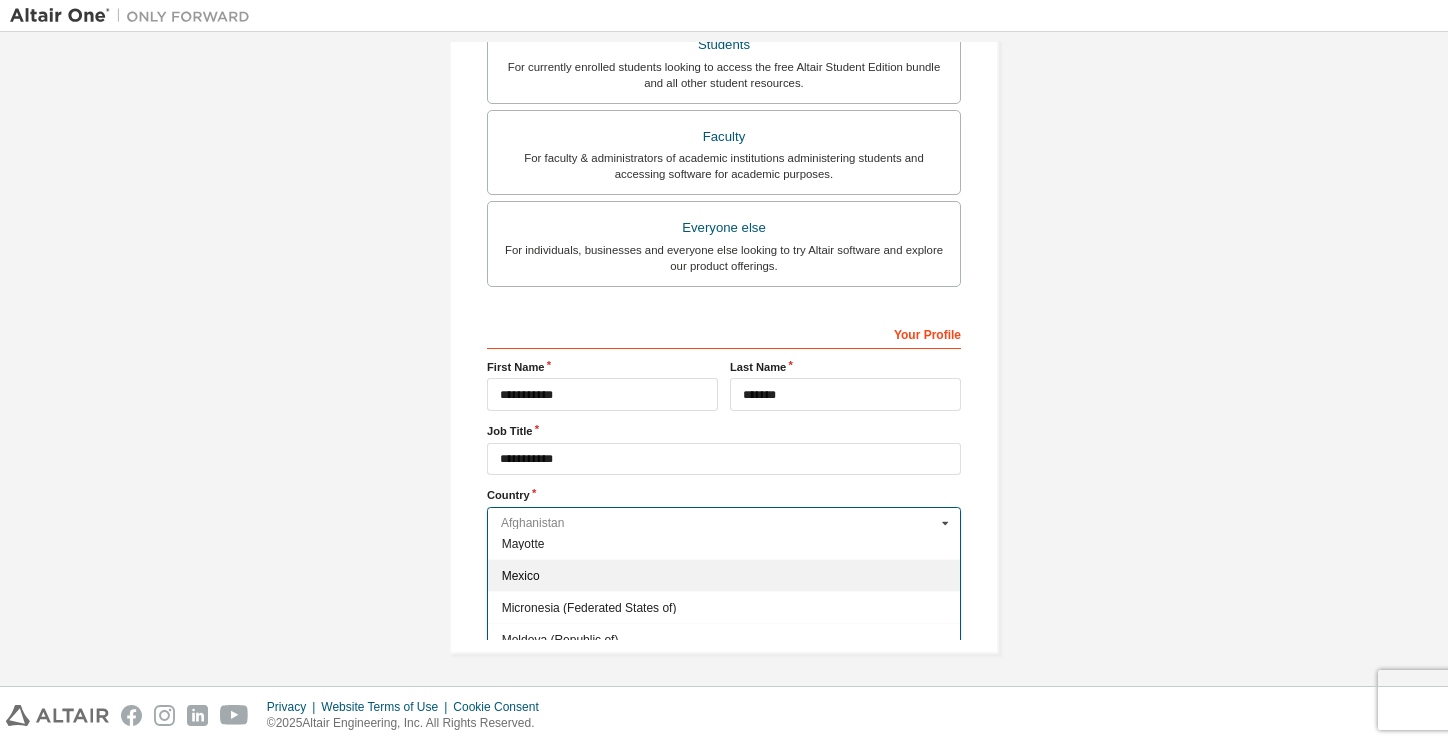 type on "***" 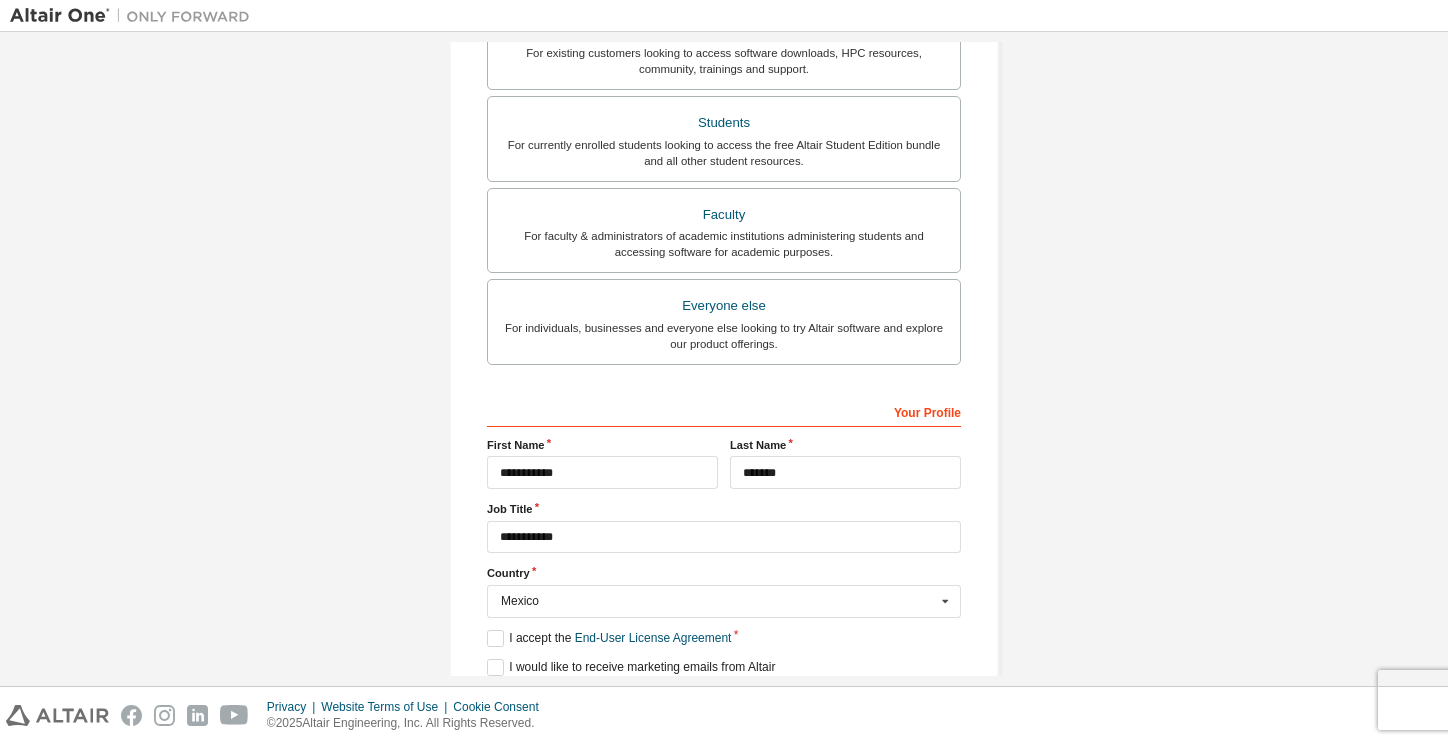 scroll, scrollTop: 414, scrollLeft: 0, axis: vertical 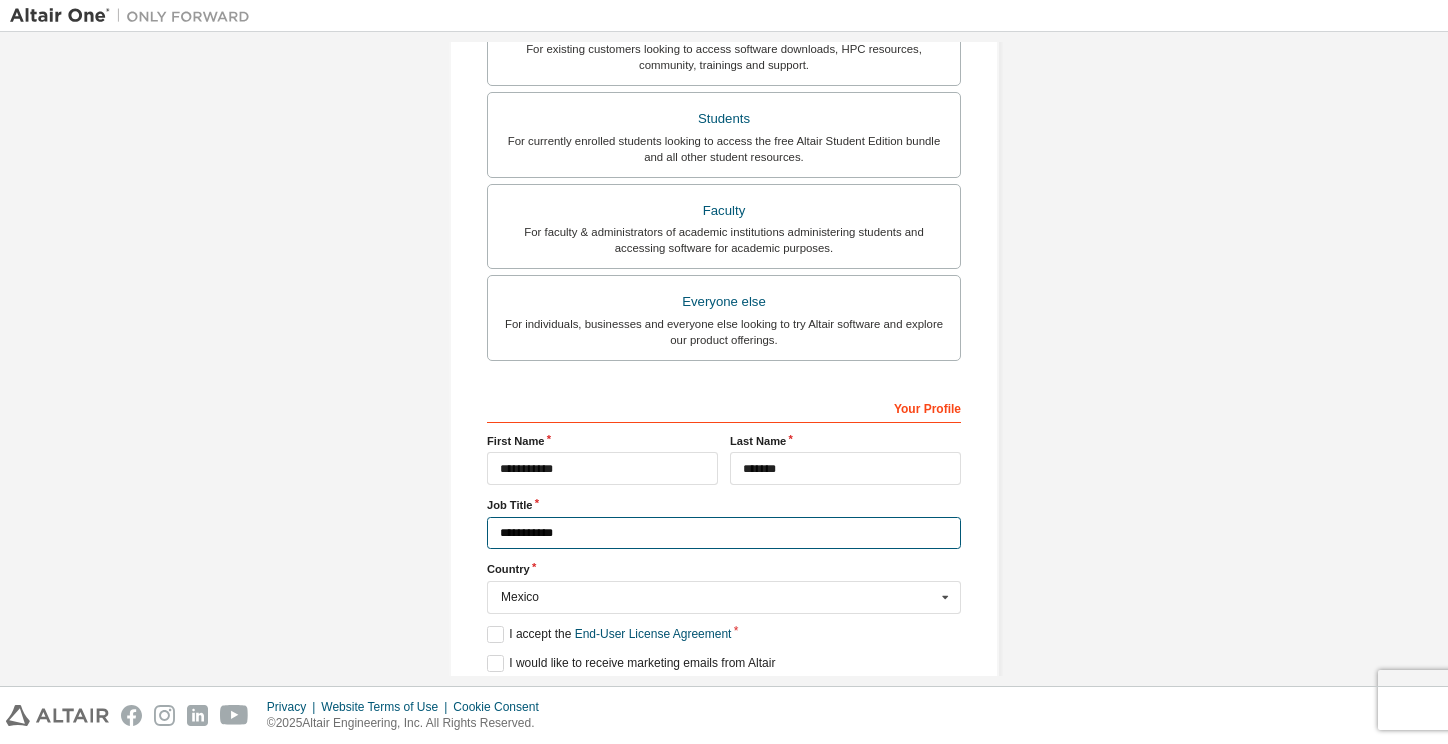 click on "**********" at bounding box center [724, 533] 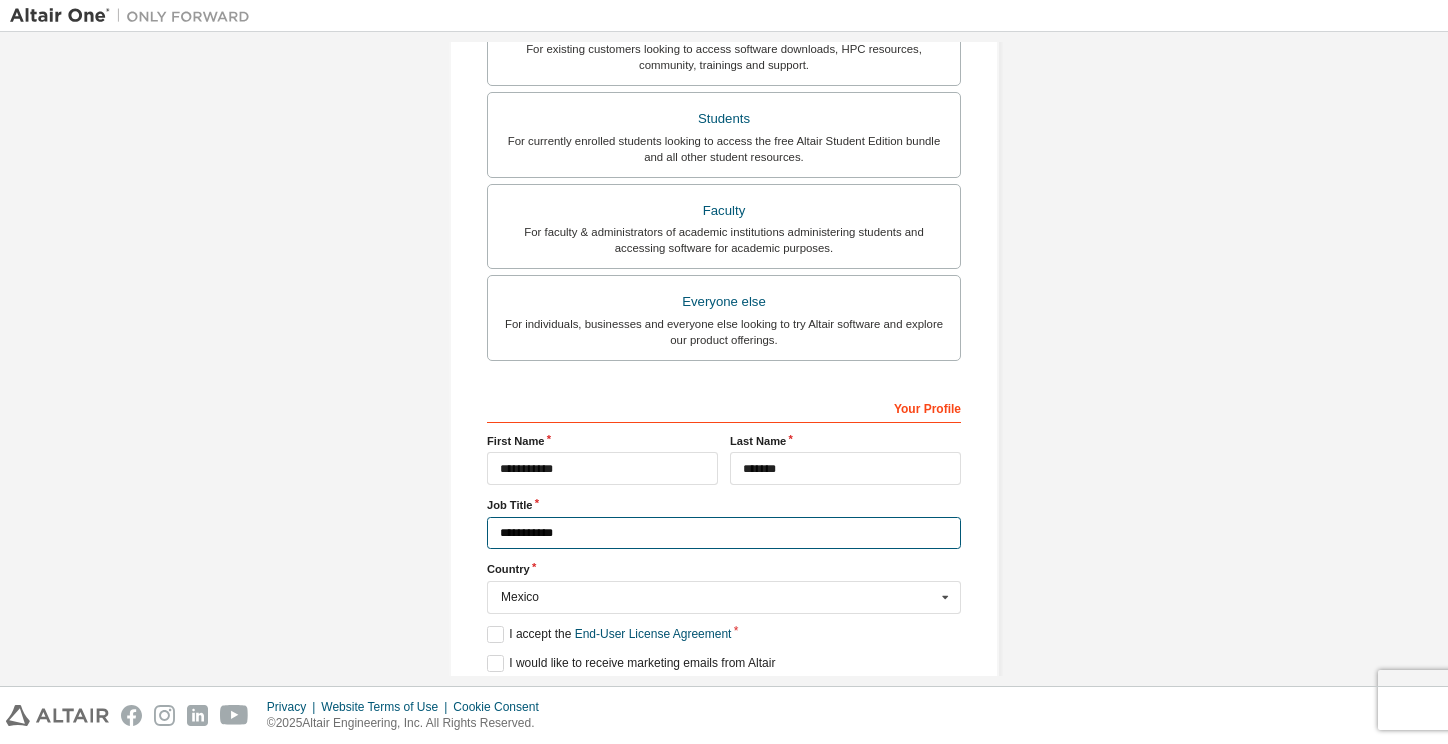 click on "**********" at bounding box center (724, 533) 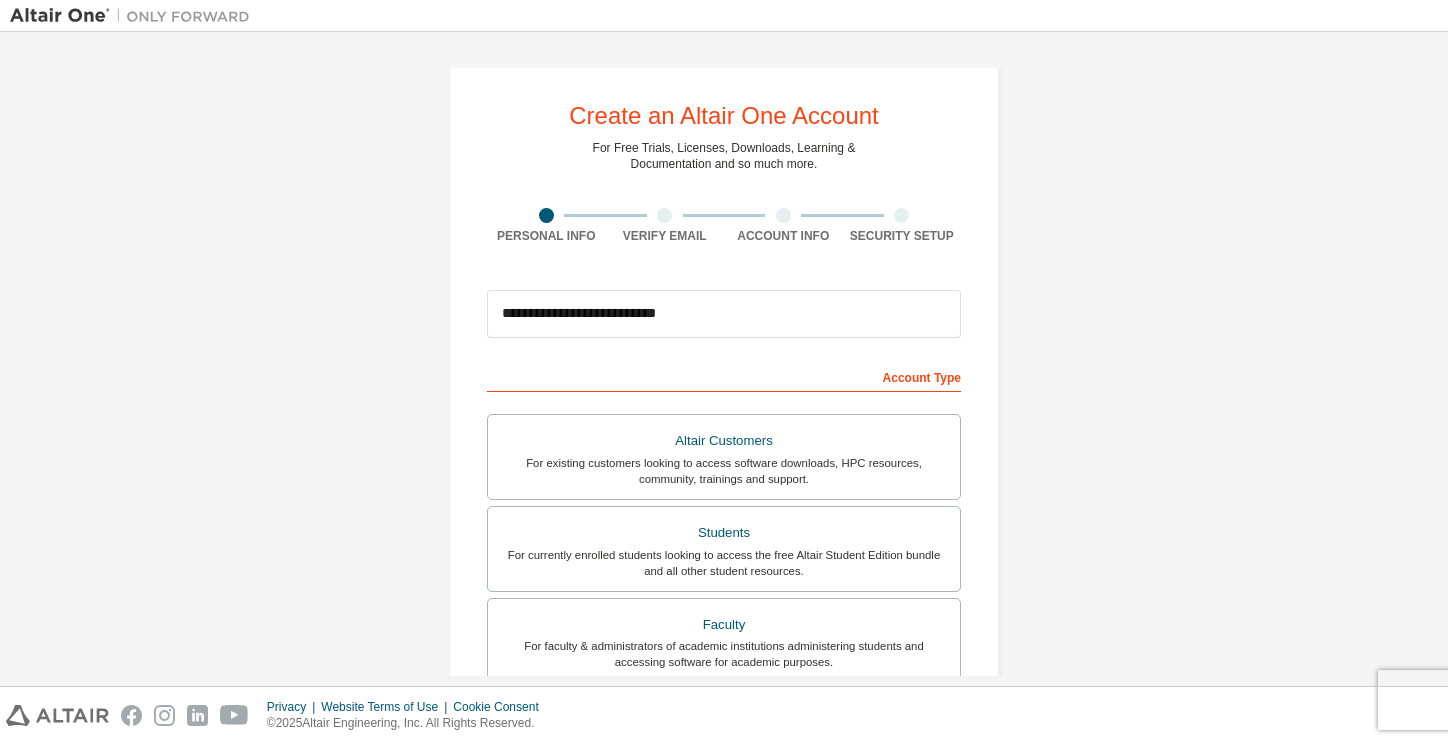 scroll, scrollTop: 0, scrollLeft: 0, axis: both 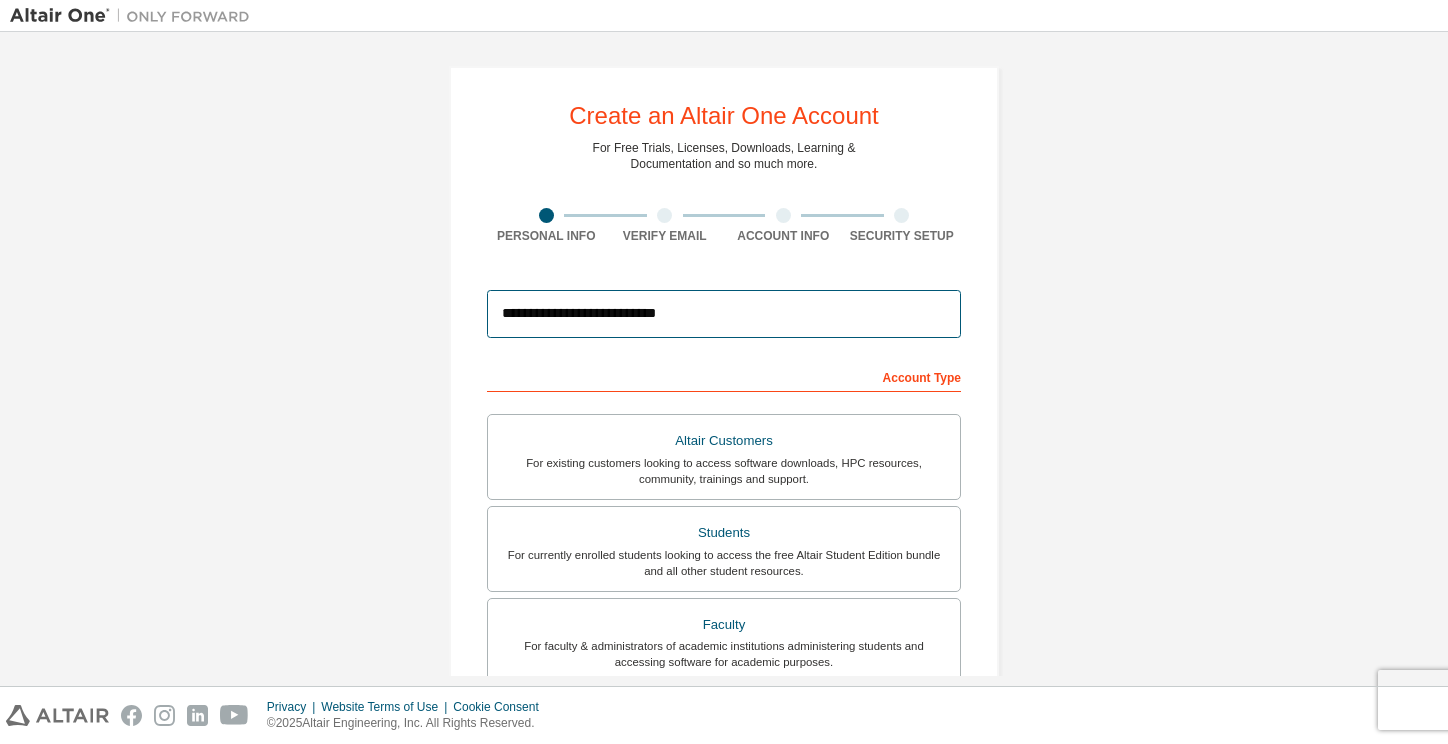 click on "**********" at bounding box center (724, 314) 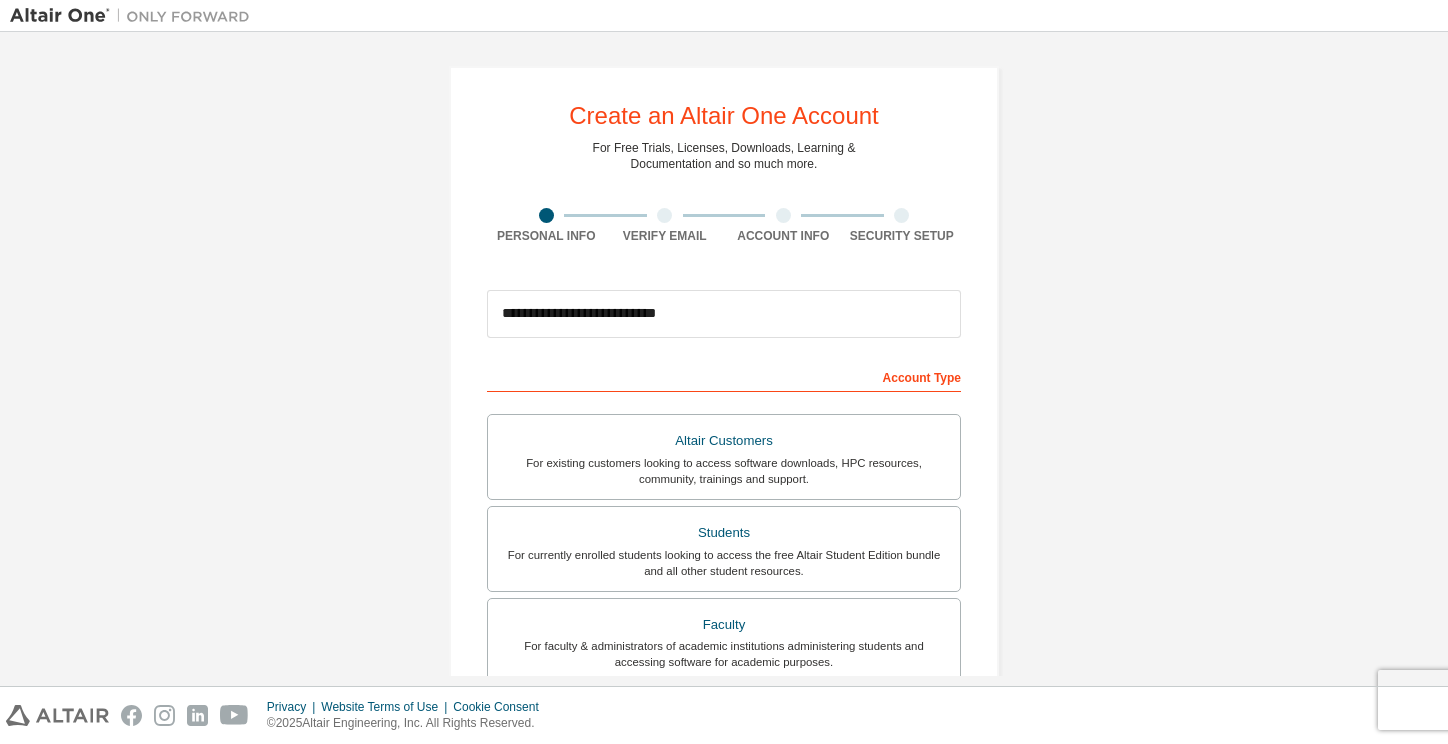 click on "**********" at bounding box center (724, 604) 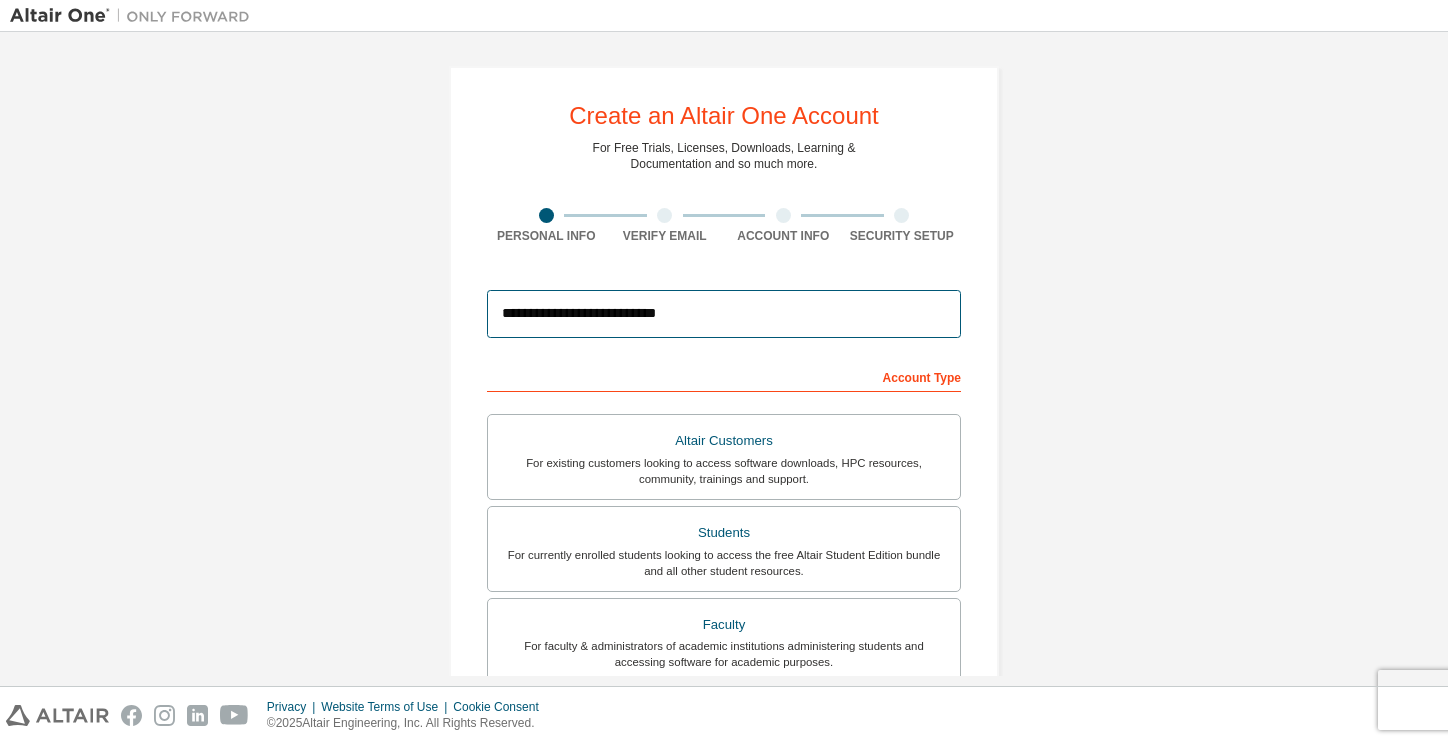 drag, startPoint x: 712, startPoint y: 322, endPoint x: 392, endPoint y: 326, distance: 320.025 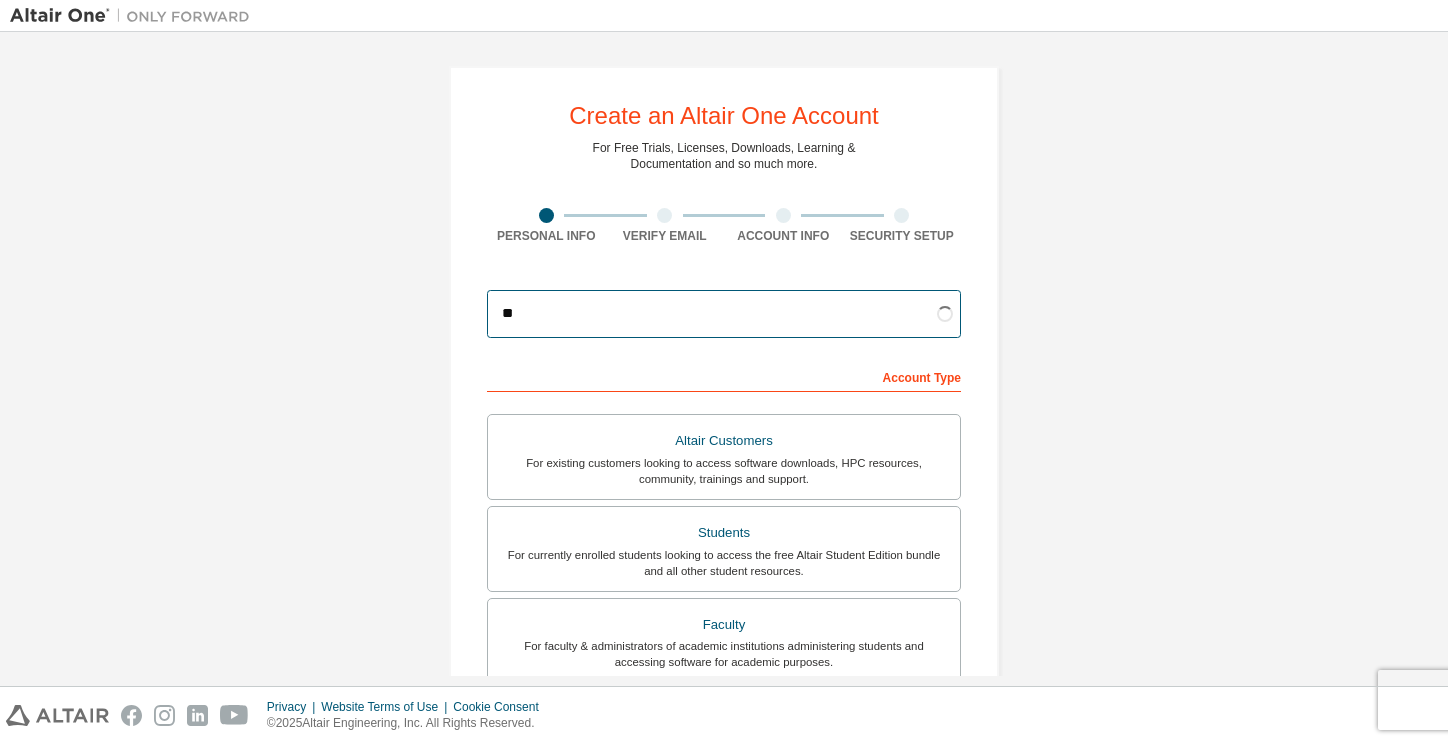 type on "*" 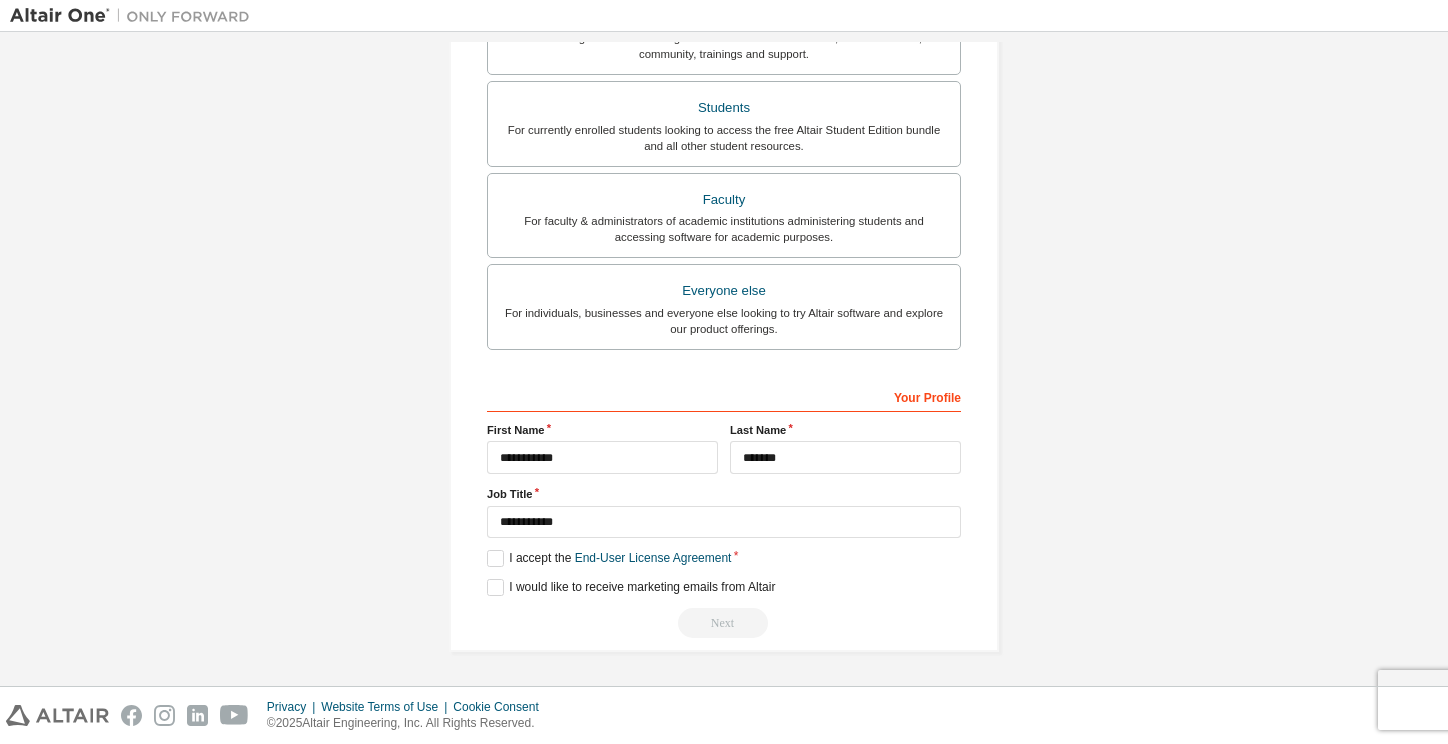 scroll, scrollTop: 423, scrollLeft: 0, axis: vertical 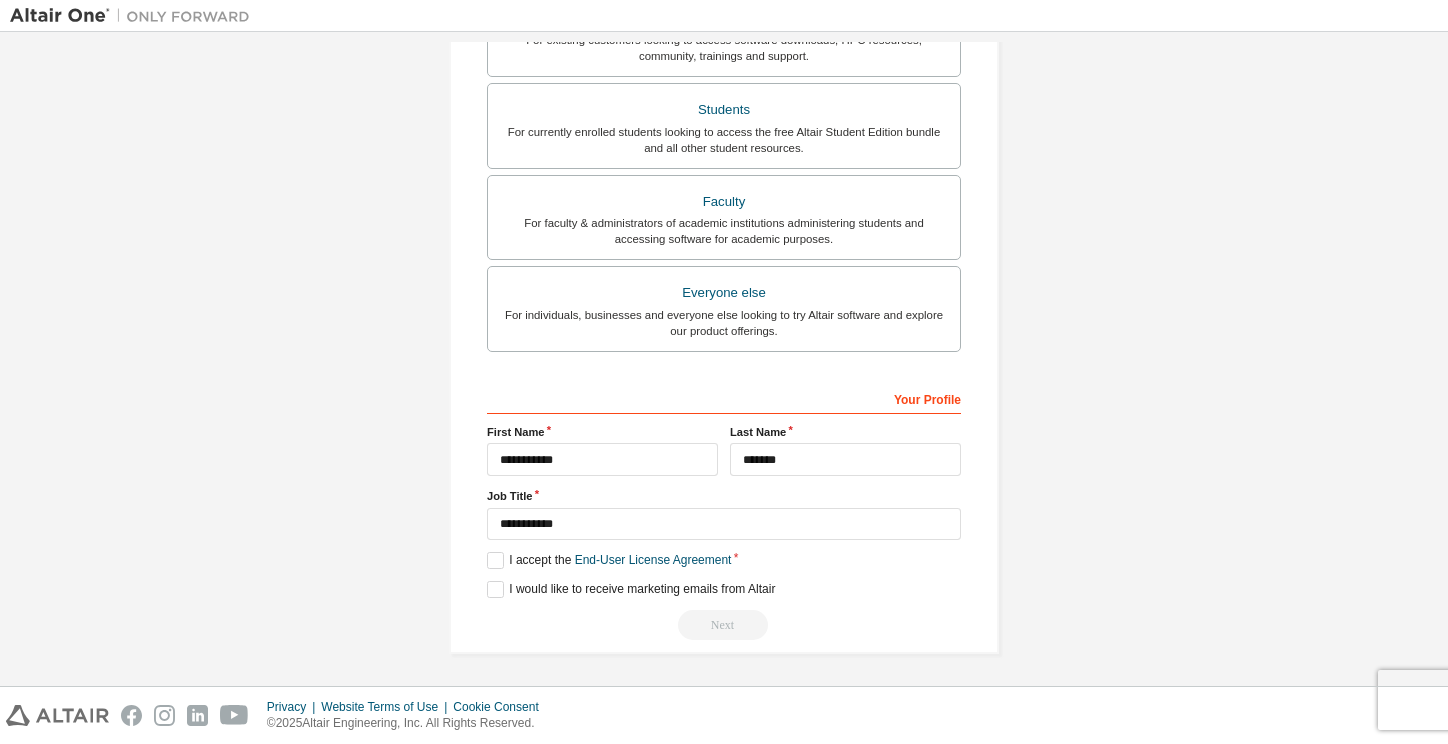 type on "**********" 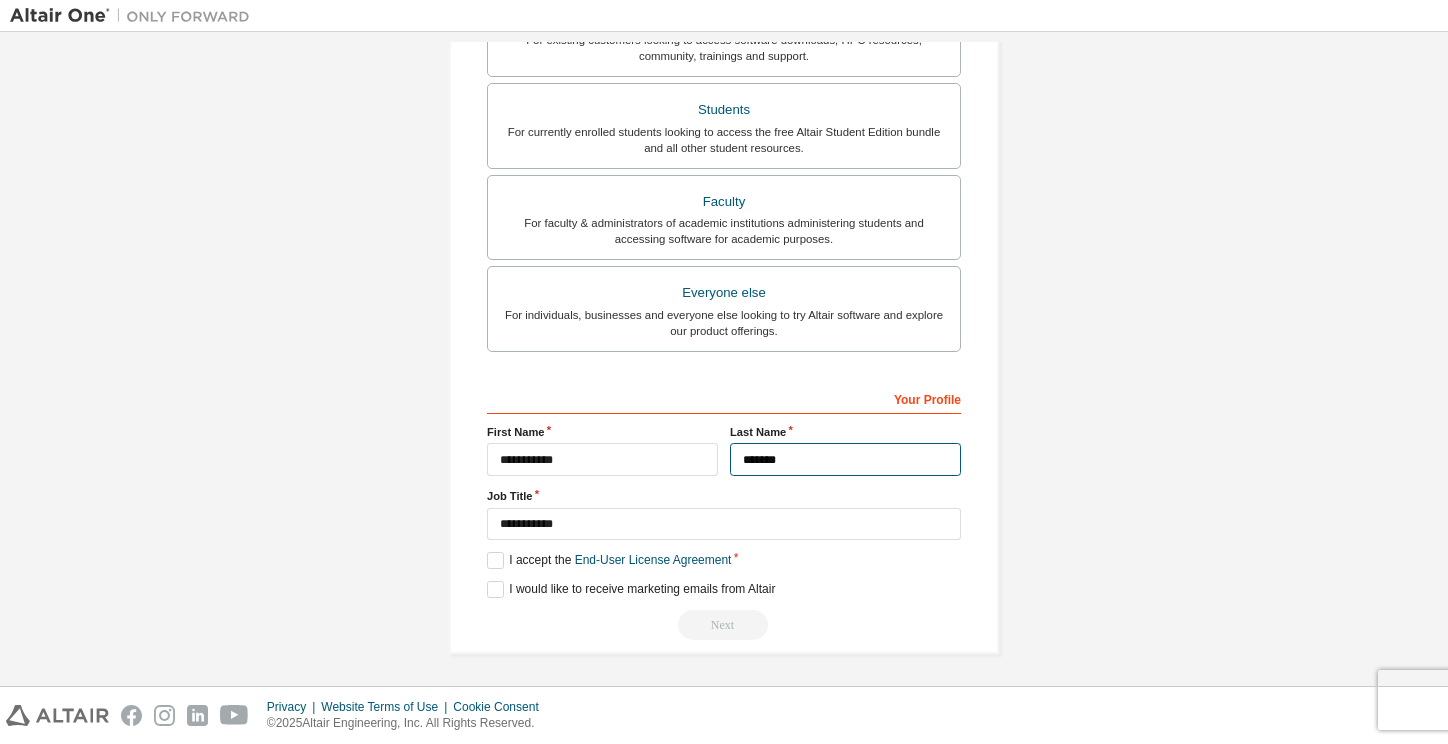 click on "******" at bounding box center [845, 459] 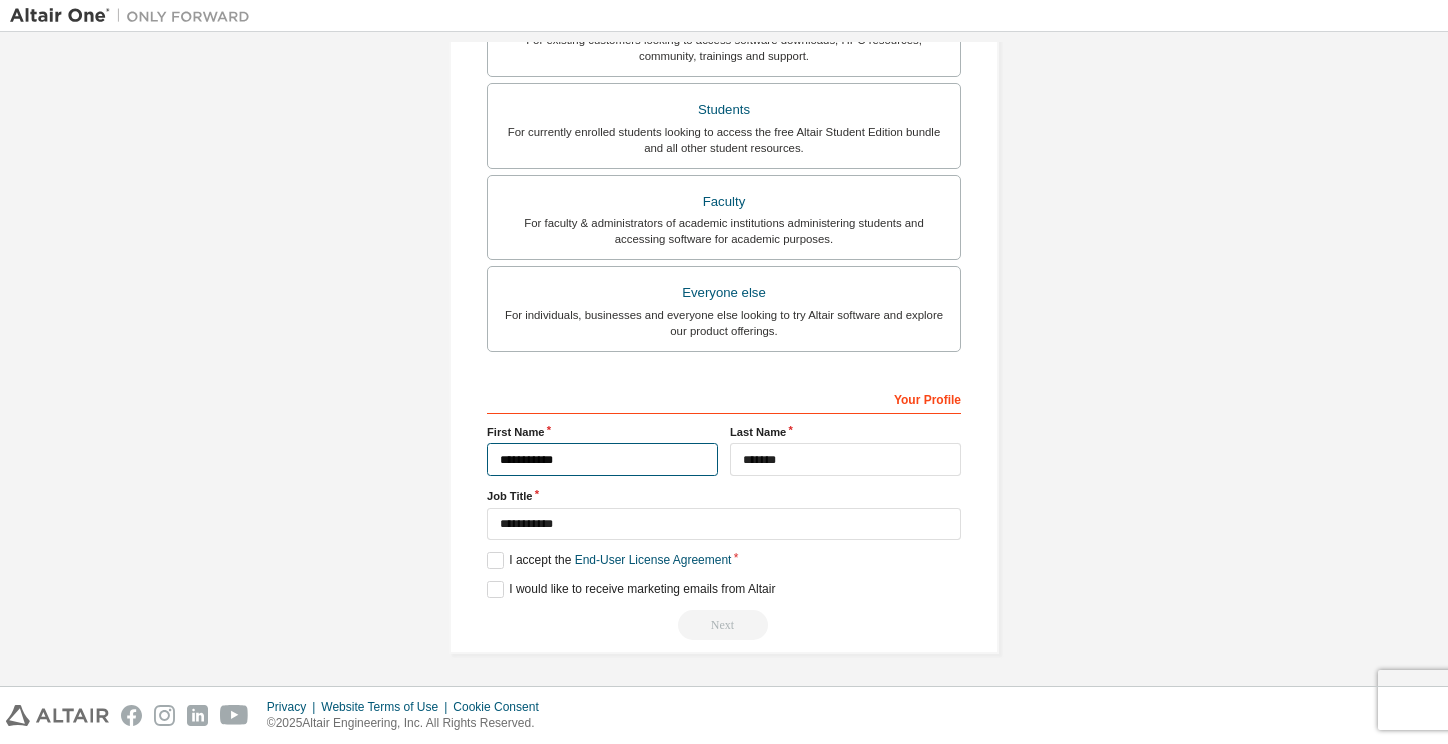 click on "**********" at bounding box center (602, 459) 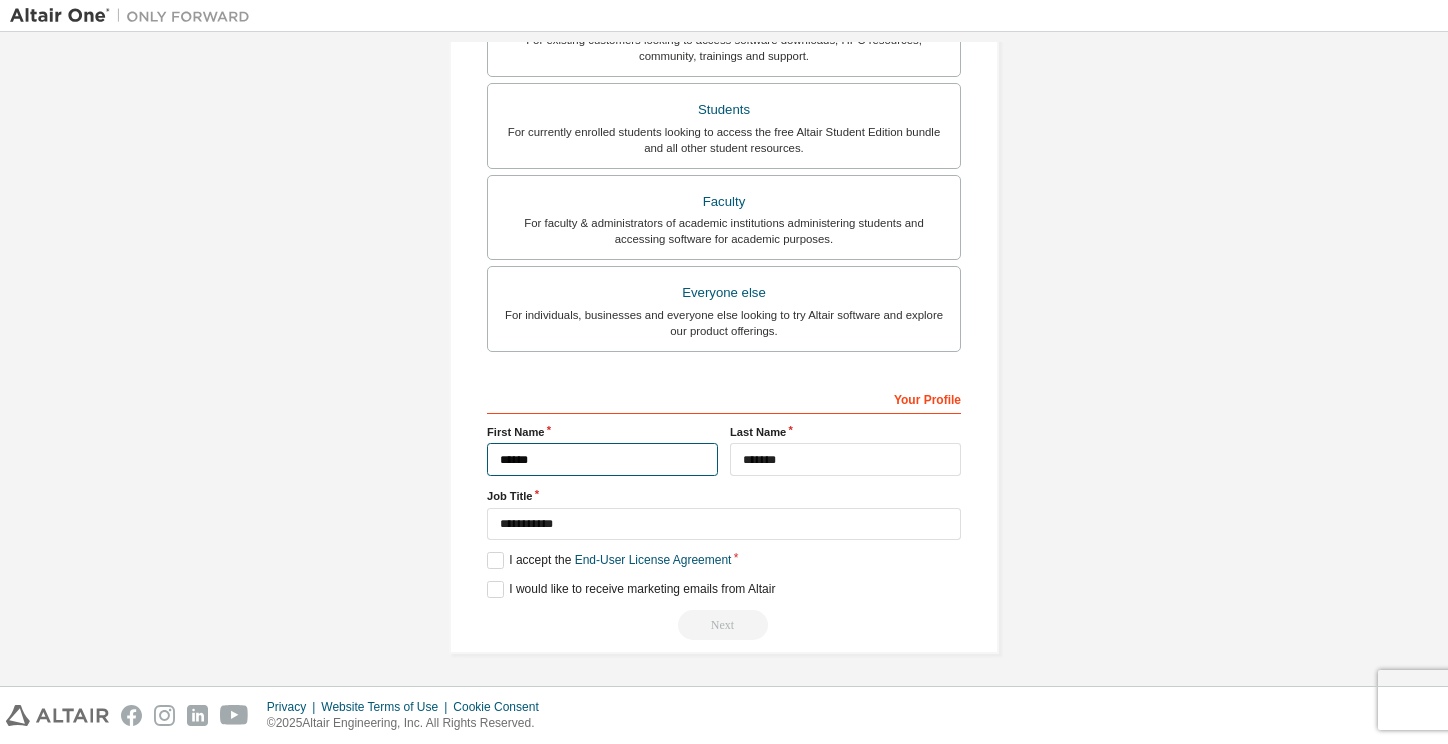 type on "******" 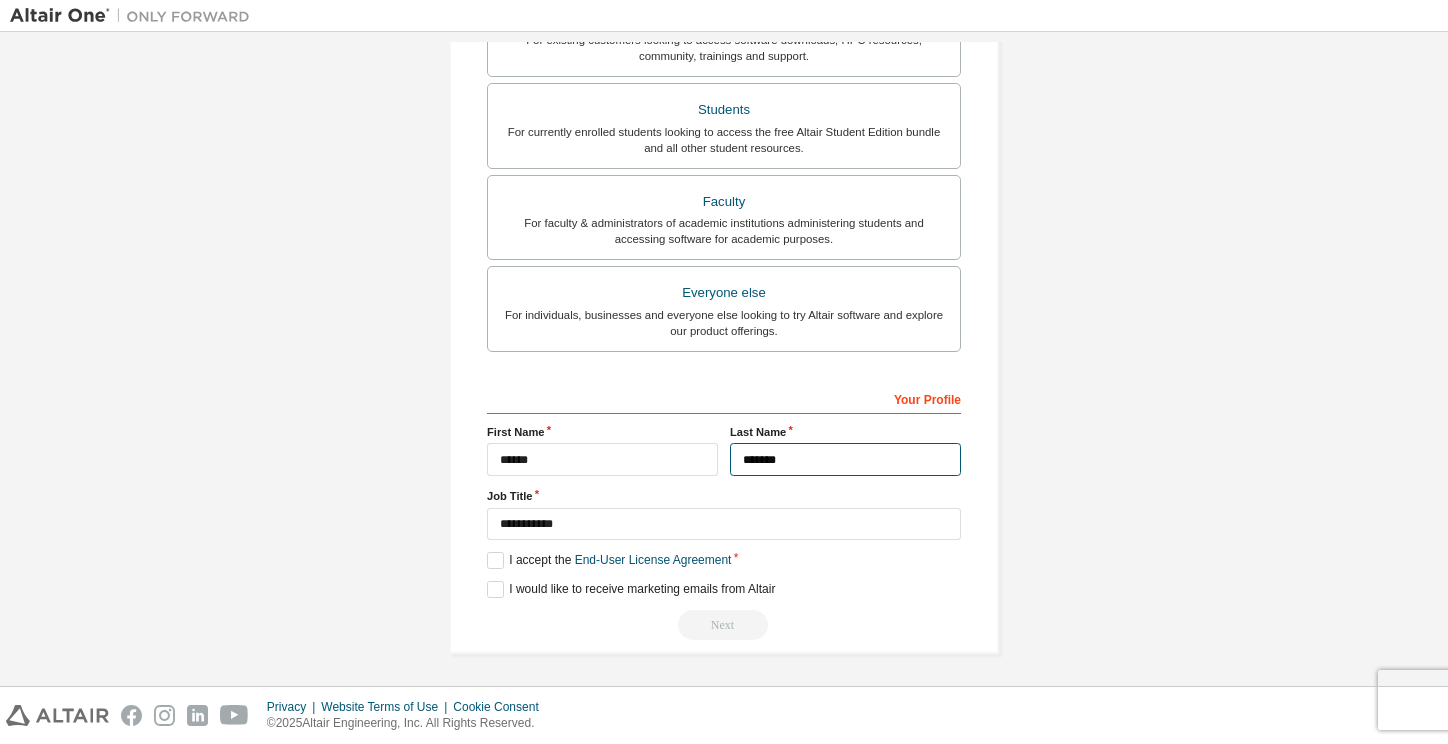click on "******" at bounding box center [845, 459] 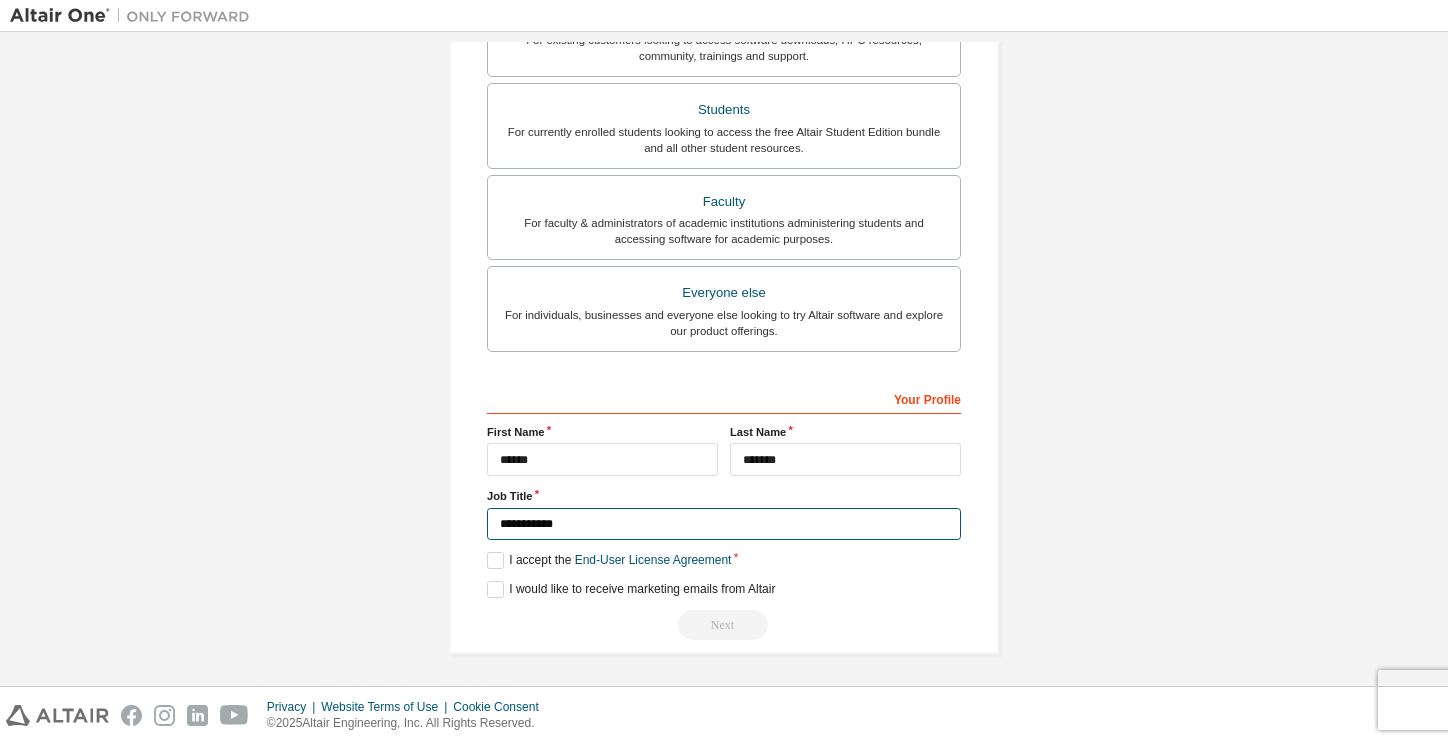 click on "**********" at bounding box center (724, 524) 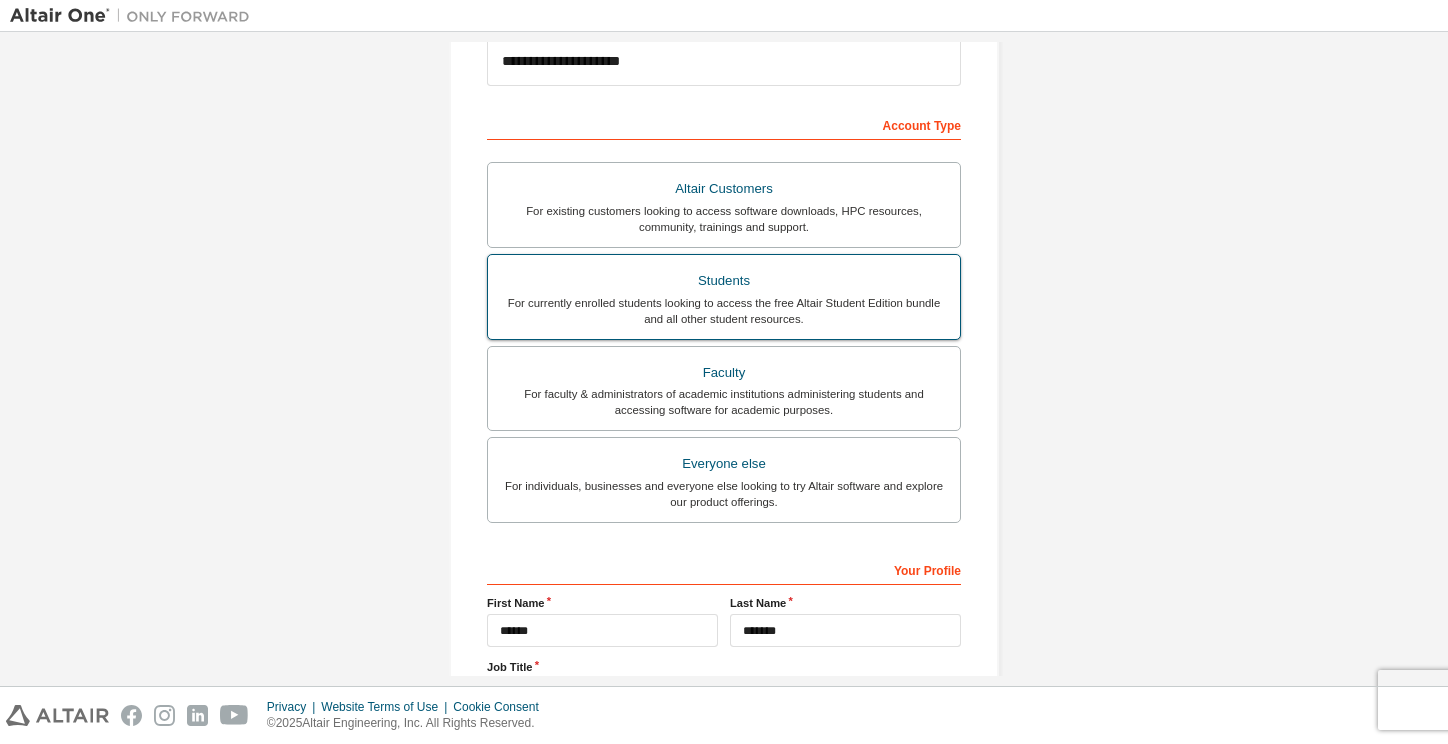 scroll, scrollTop: 242, scrollLeft: 0, axis: vertical 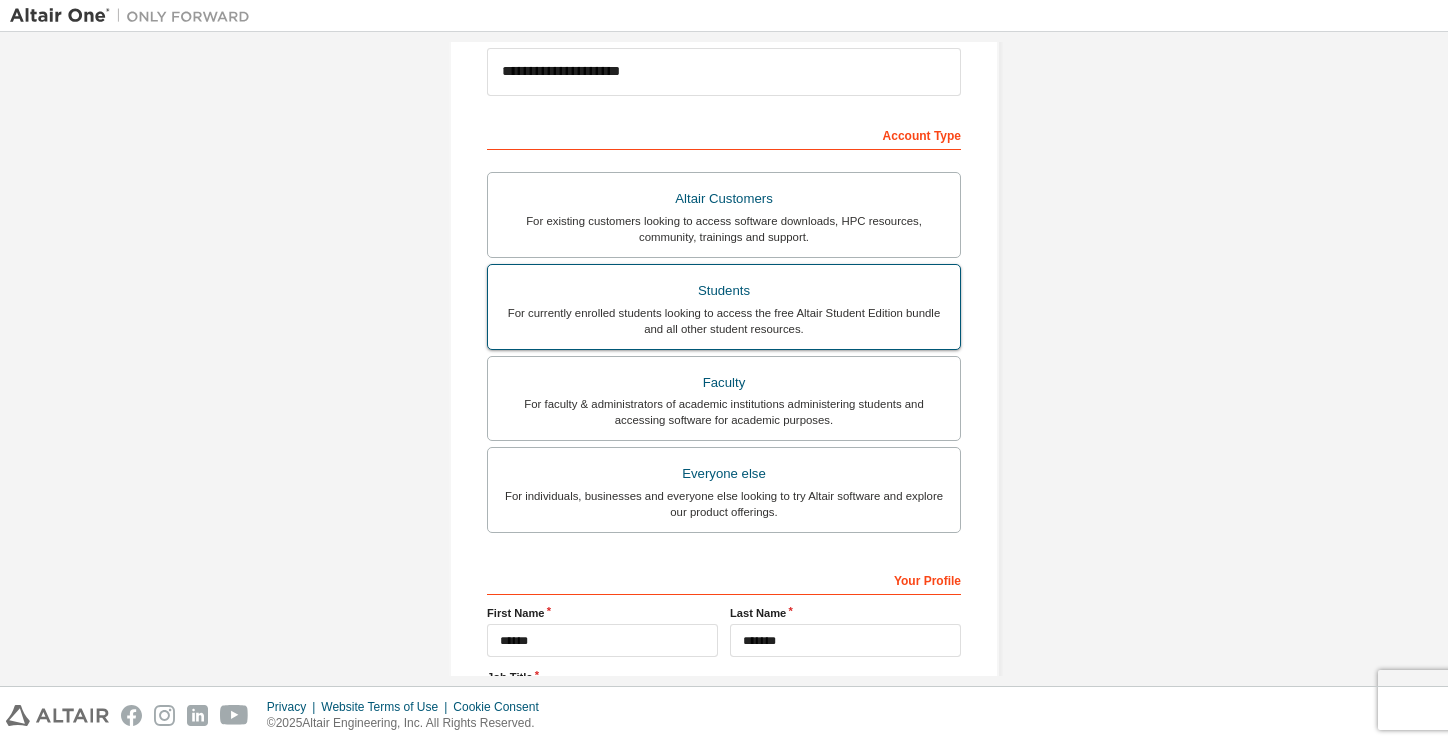 click on "For currently enrolled students looking to access the free Altair Student Edition bundle and all other student resources." at bounding box center [724, 321] 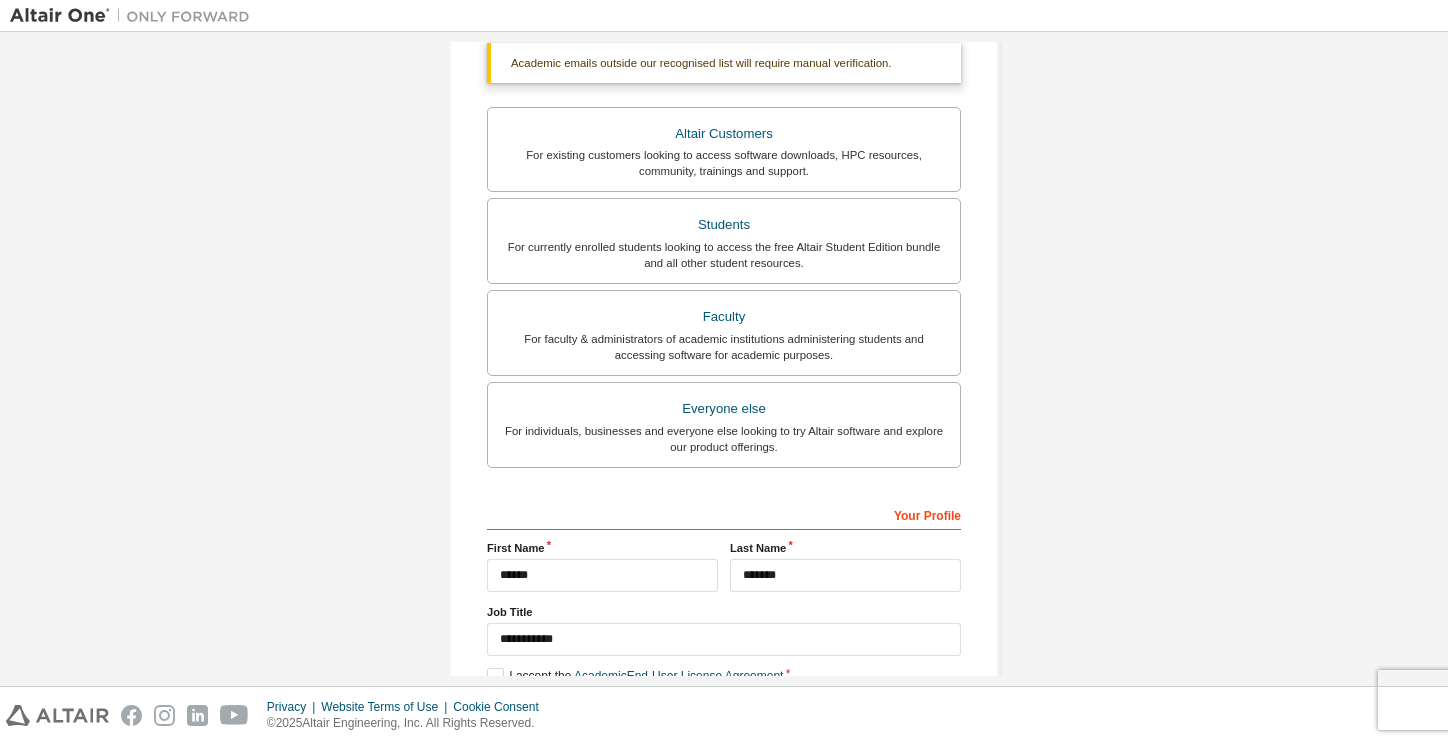 scroll, scrollTop: 111, scrollLeft: 0, axis: vertical 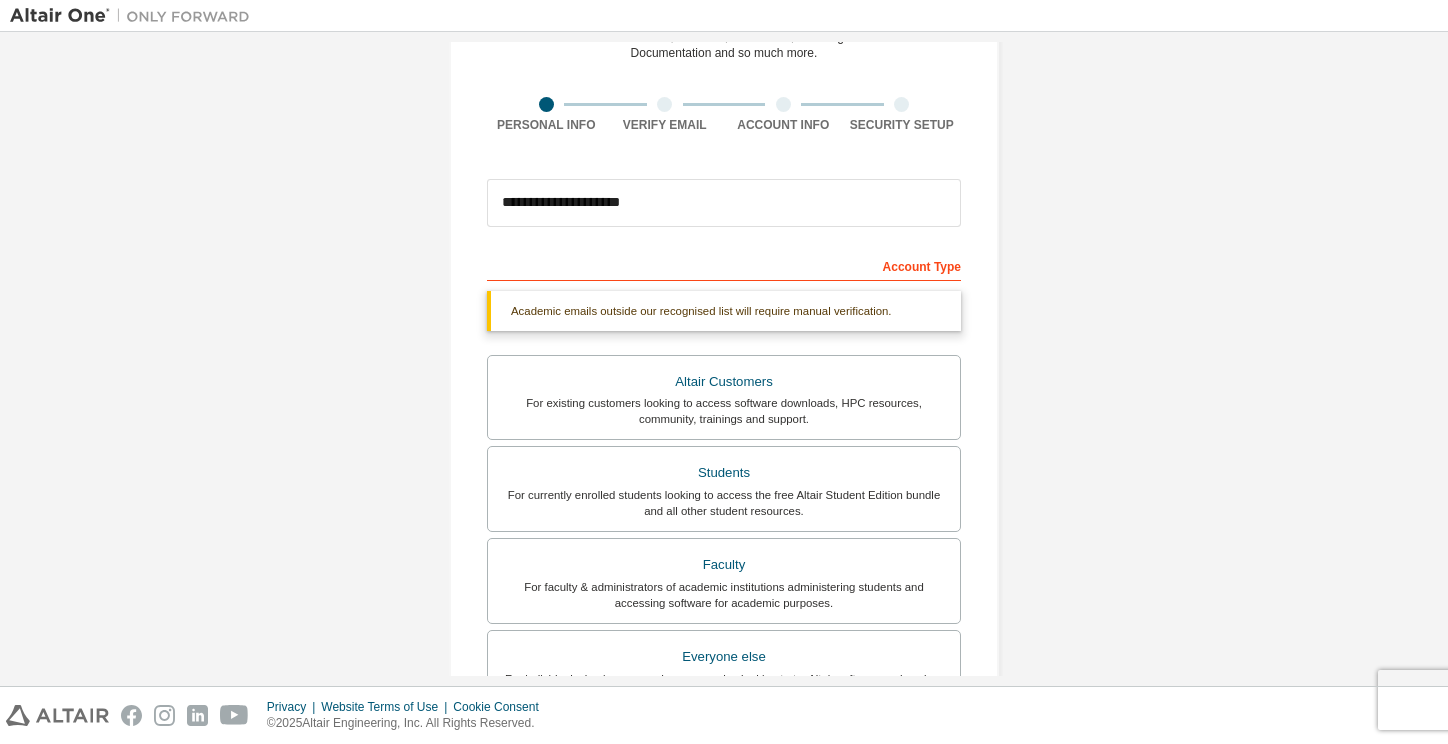 click on "Account Type" at bounding box center (724, 265) 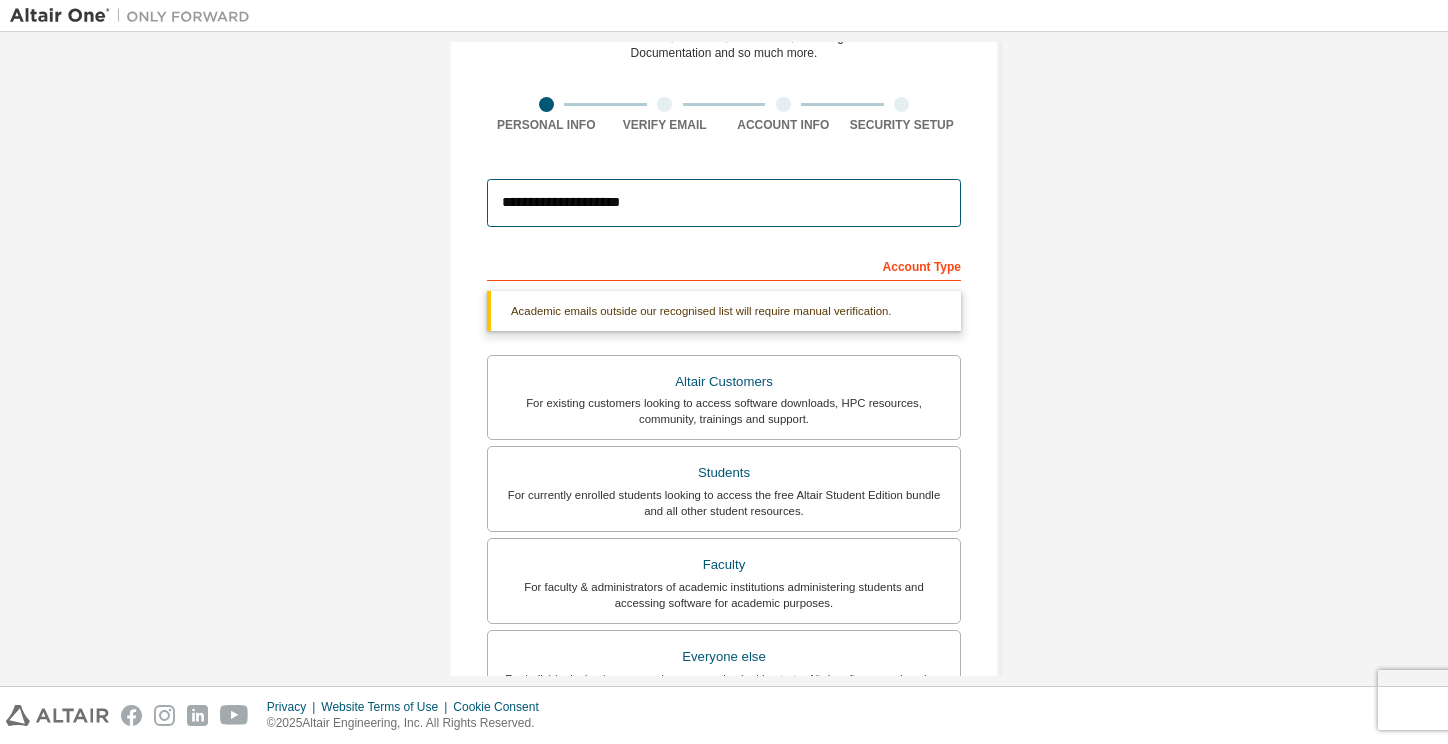 click on "**********" at bounding box center (724, 203) 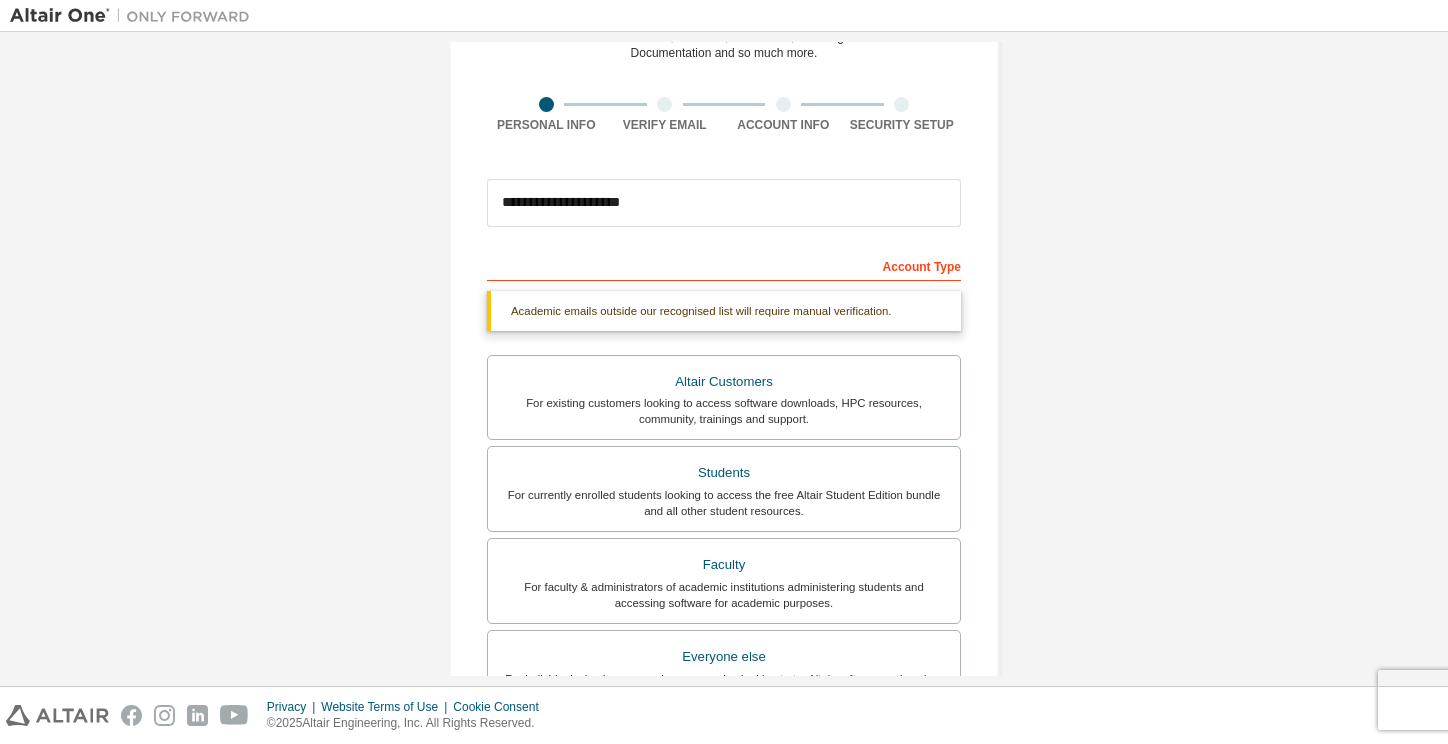 click on "Account Type" at bounding box center (724, 265) 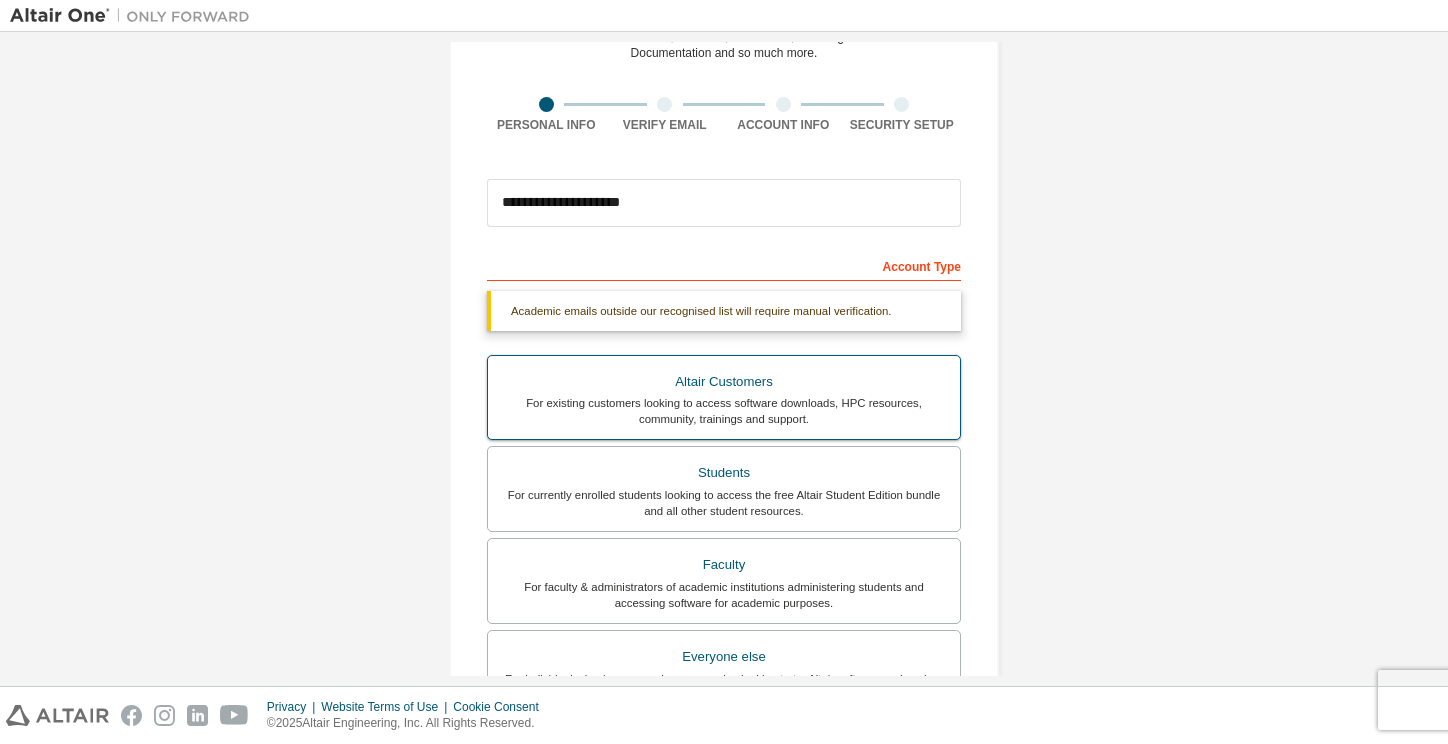 click on "For existing customers looking to access software downloads, HPC resources, community, trainings and support." at bounding box center (724, 411) 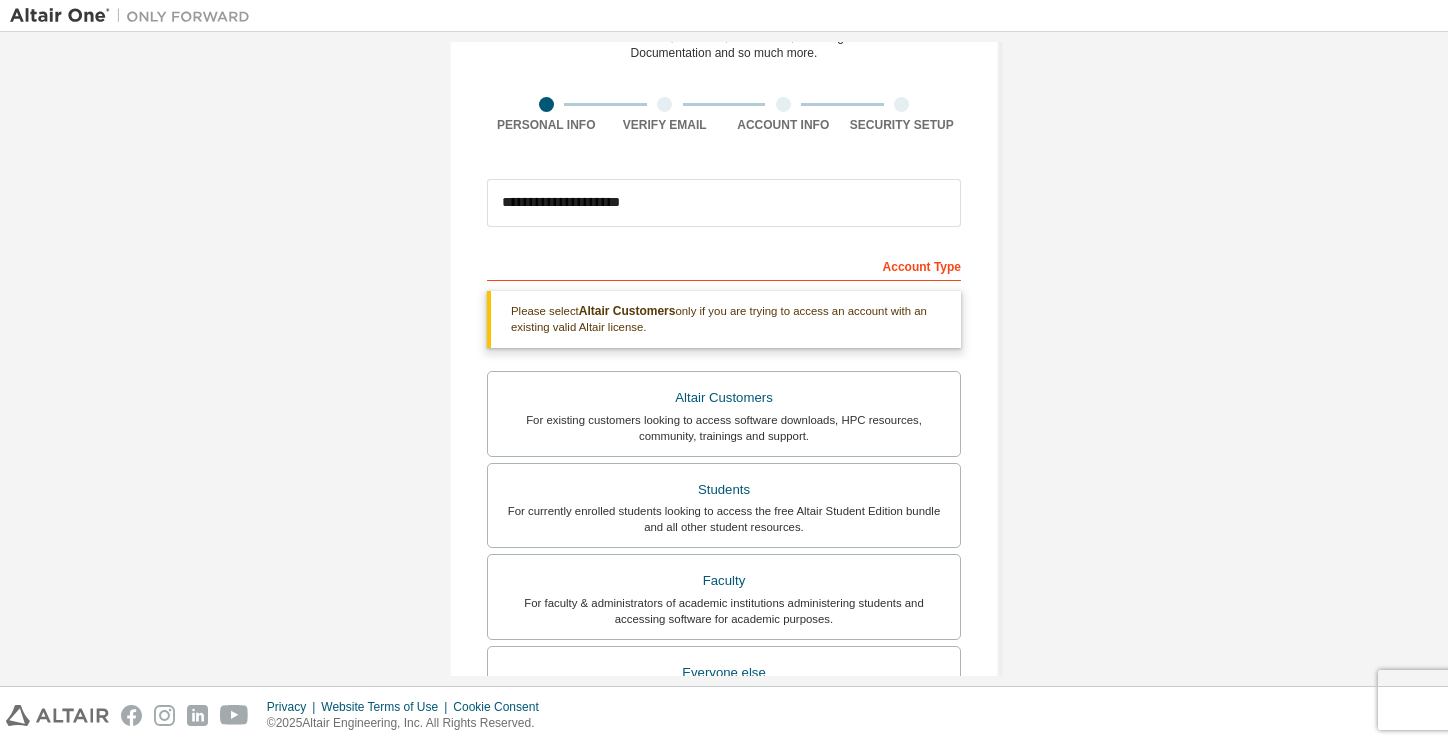 click on "Account Type" at bounding box center (724, 265) 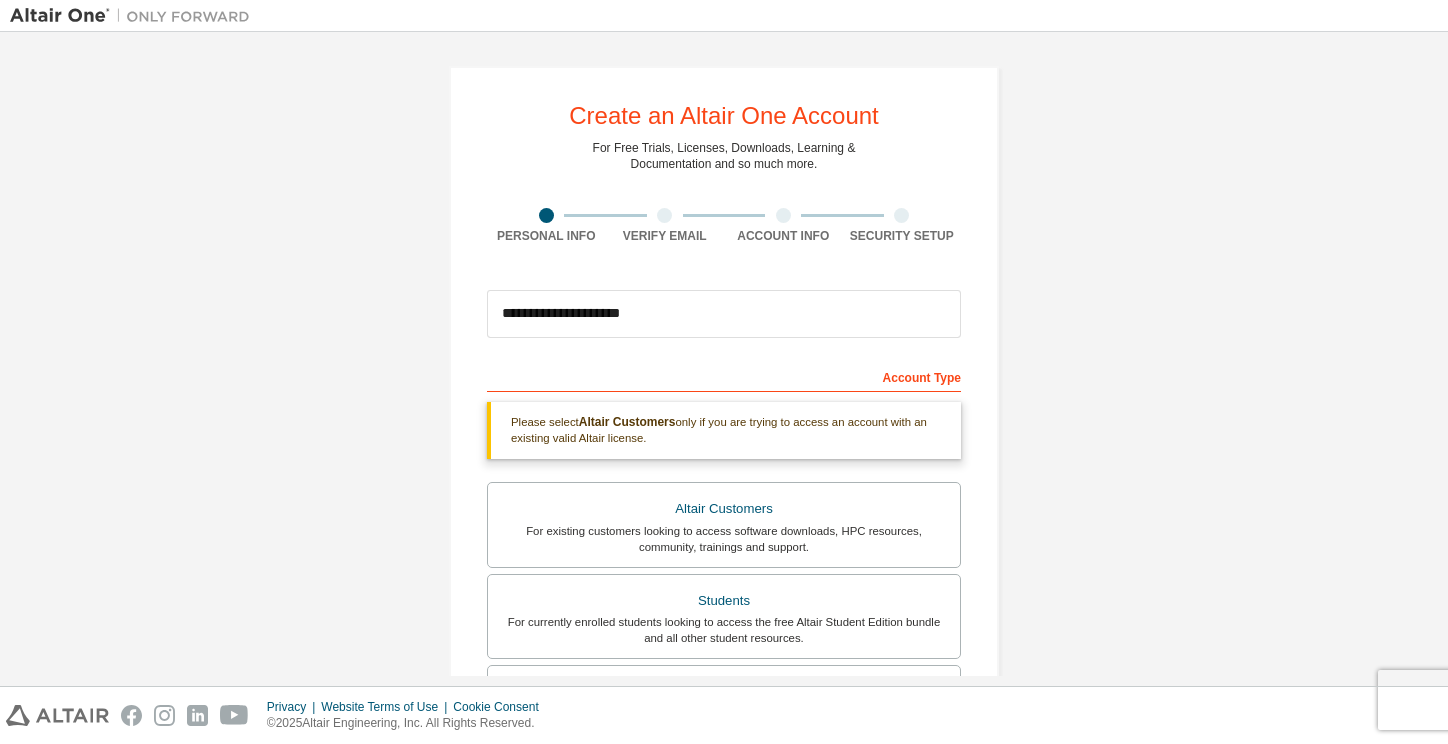 scroll, scrollTop: 0, scrollLeft: 0, axis: both 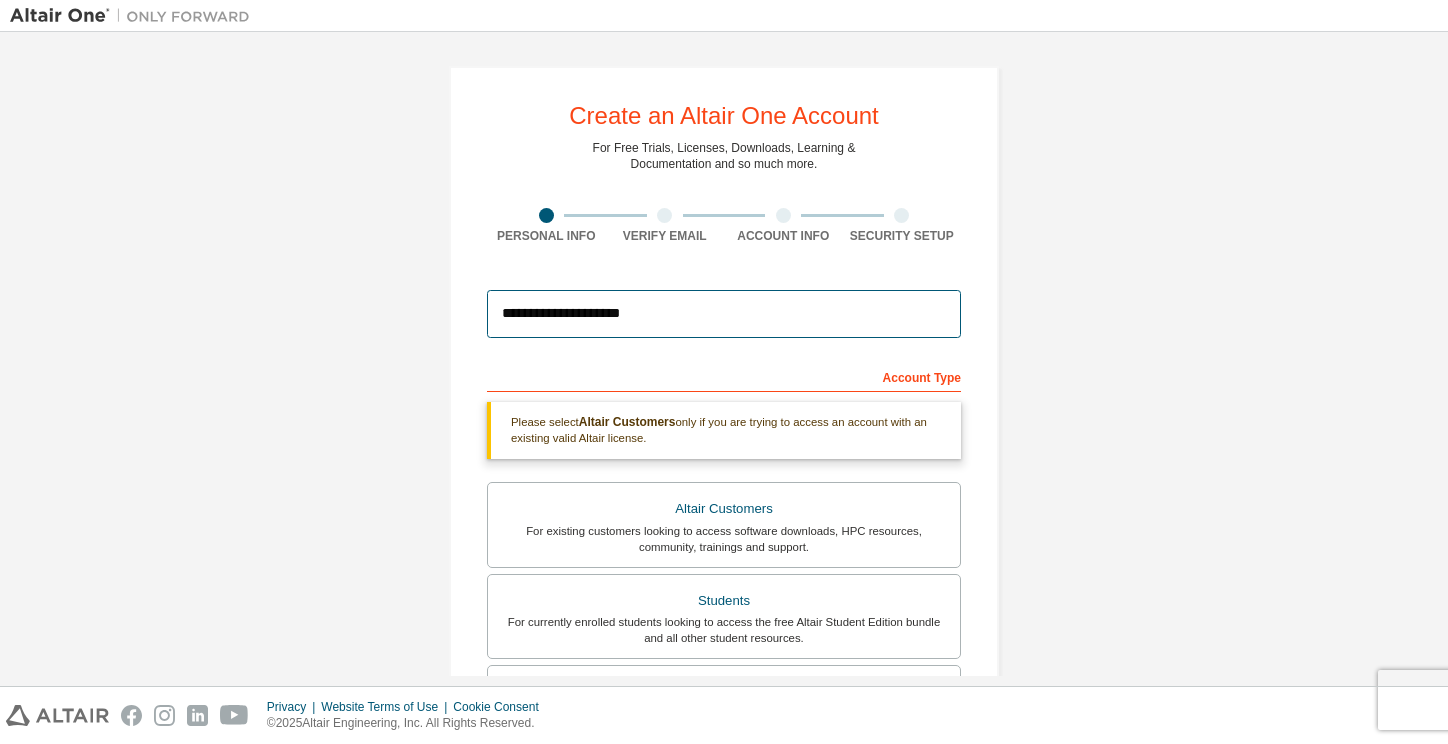 click on "**********" at bounding box center [724, 314] 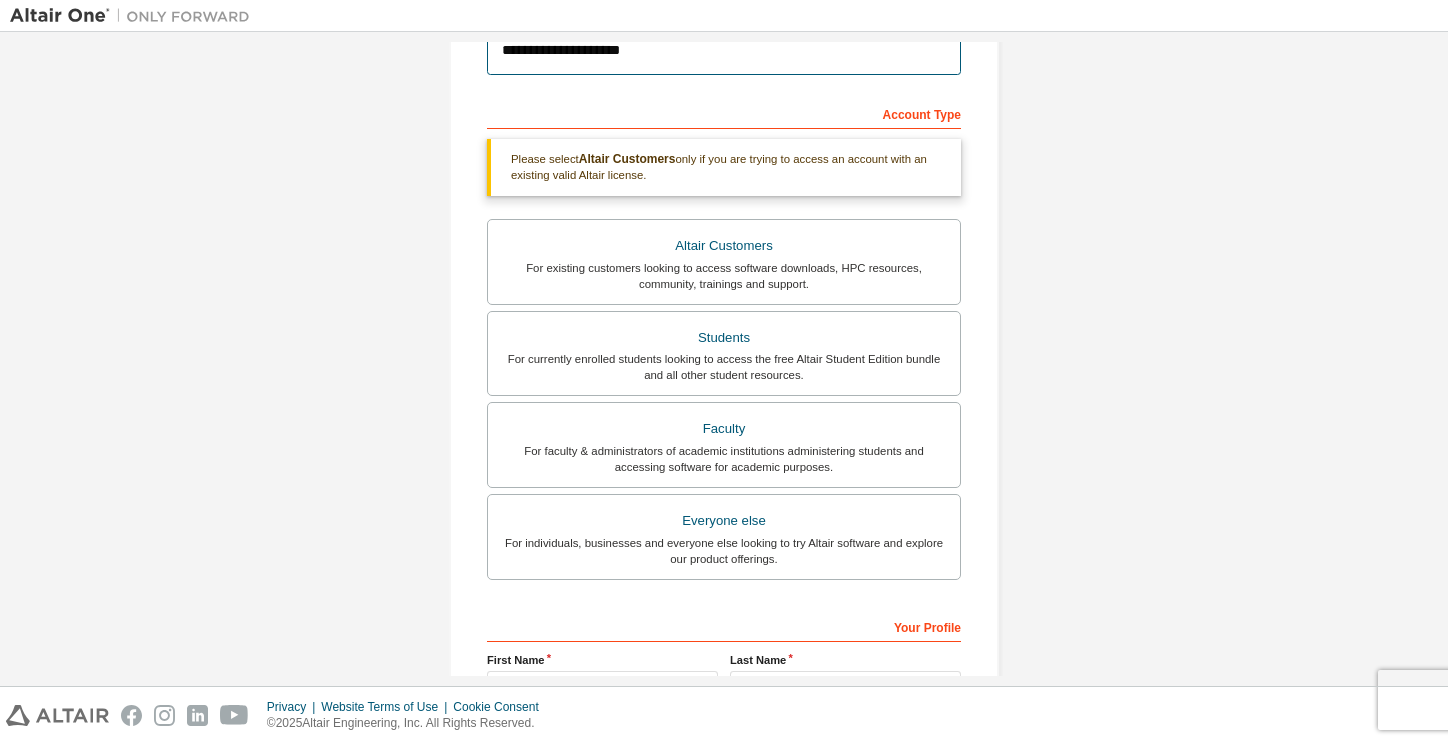 scroll, scrollTop: 272, scrollLeft: 0, axis: vertical 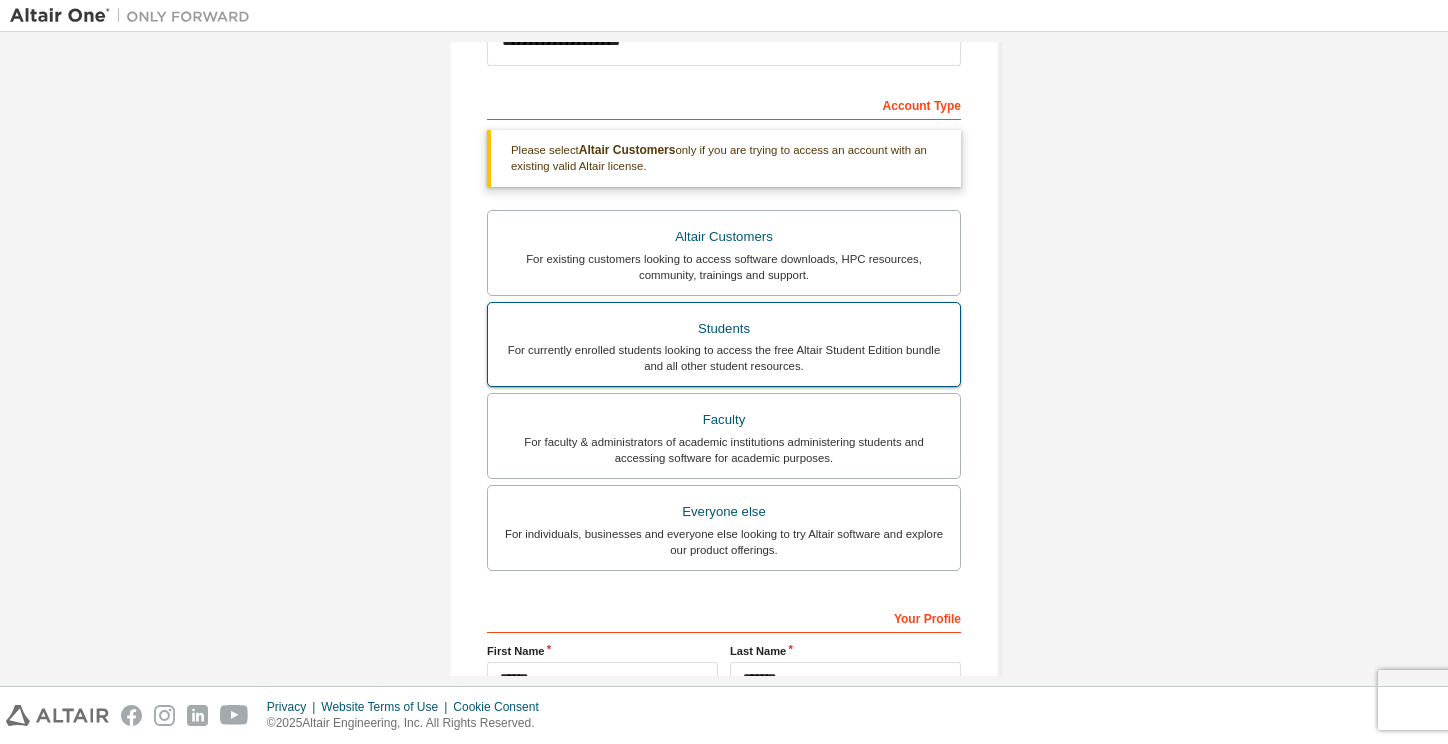 click on "Students" at bounding box center [724, 329] 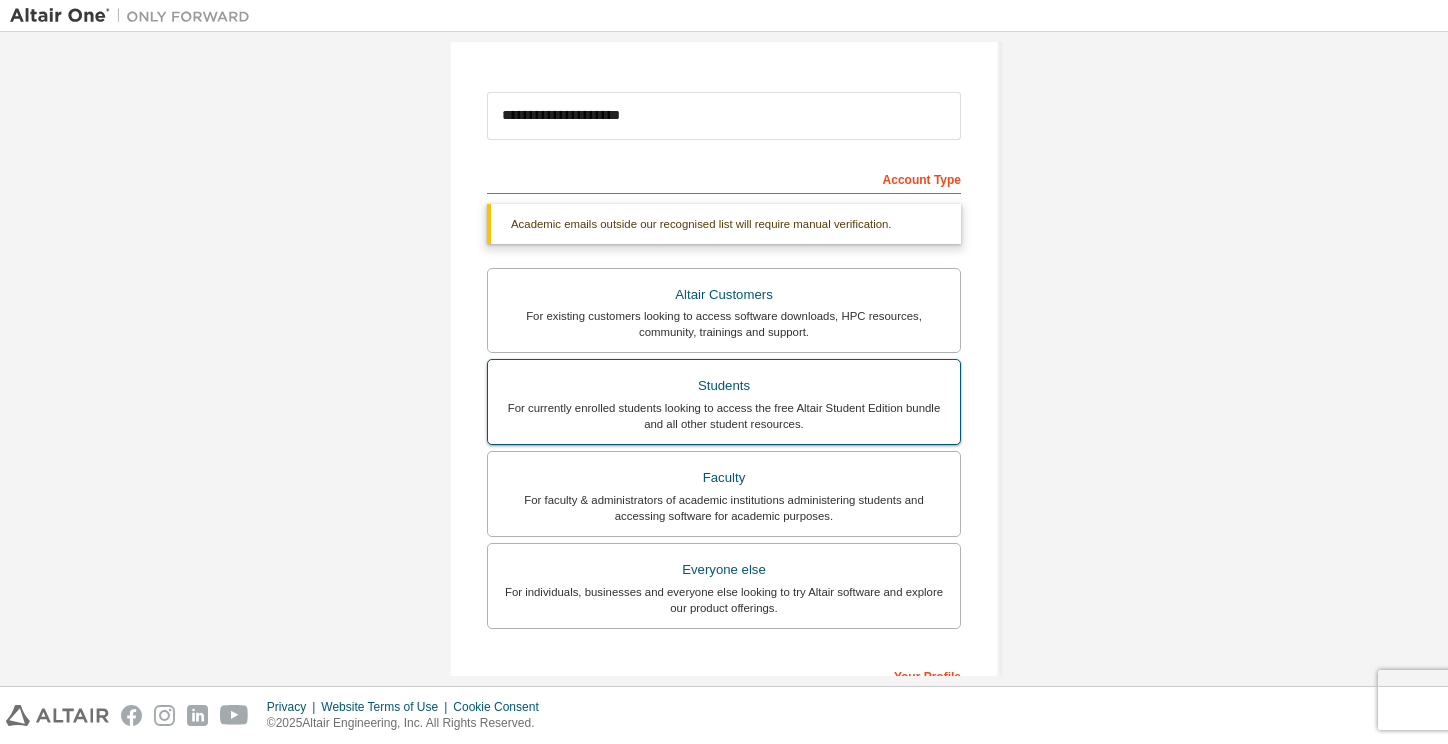 scroll, scrollTop: 184, scrollLeft: 0, axis: vertical 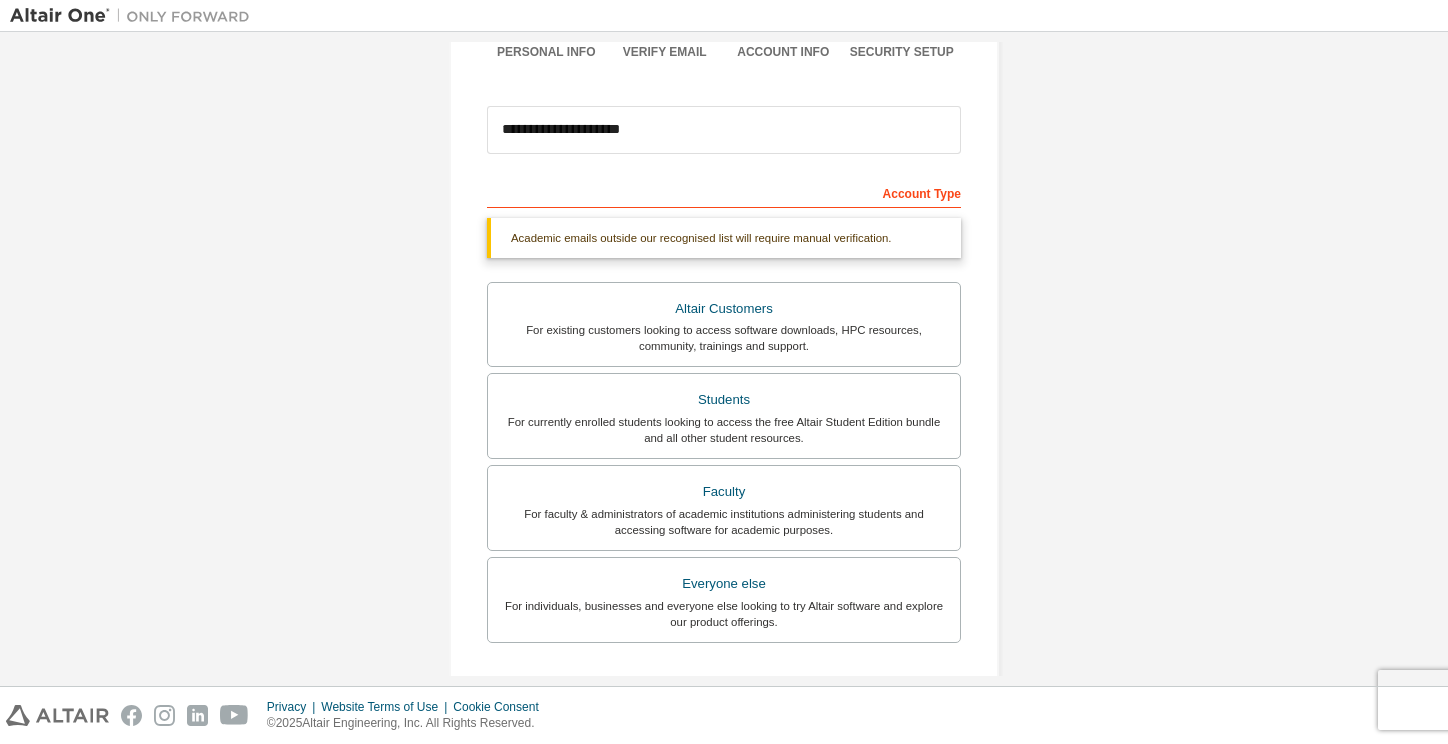 click on "Account Type" at bounding box center (724, 192) 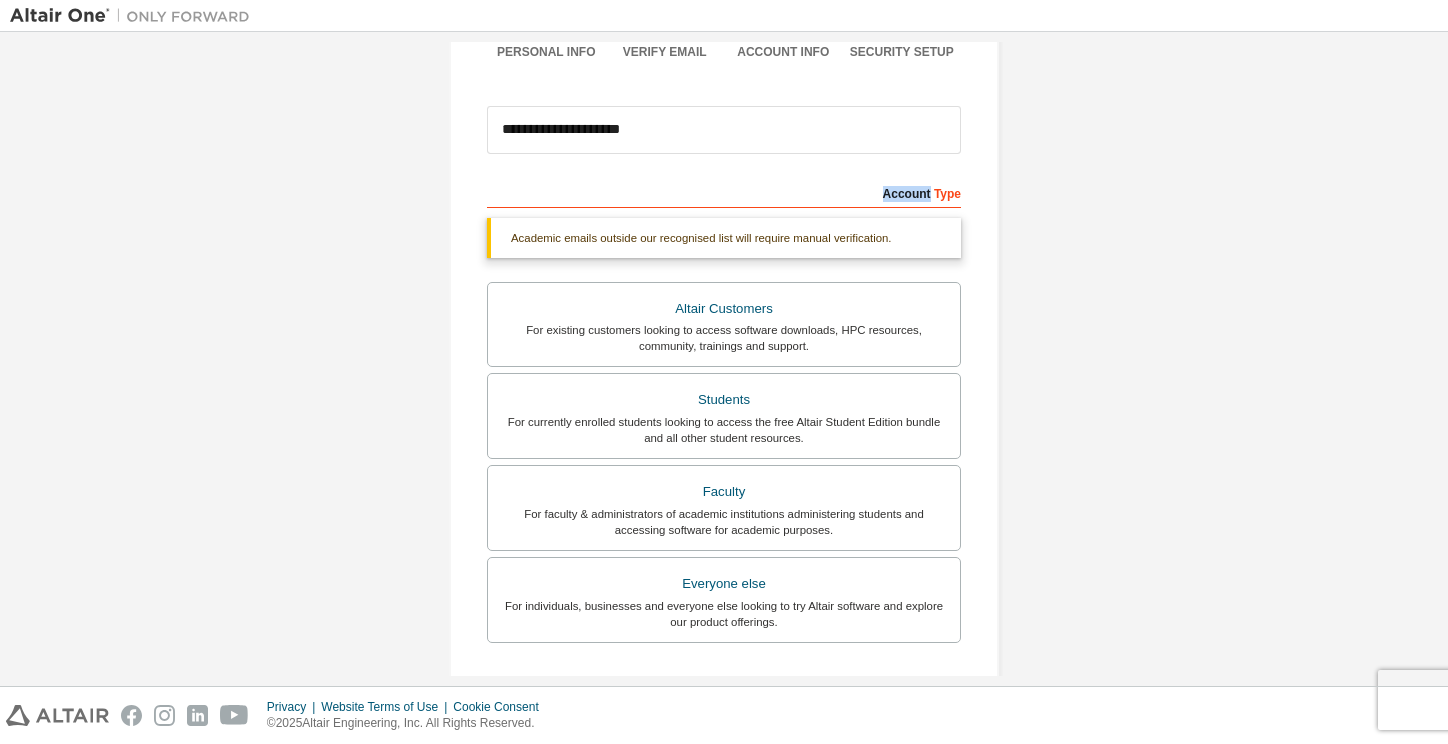 click on "Account Type" at bounding box center [724, 192] 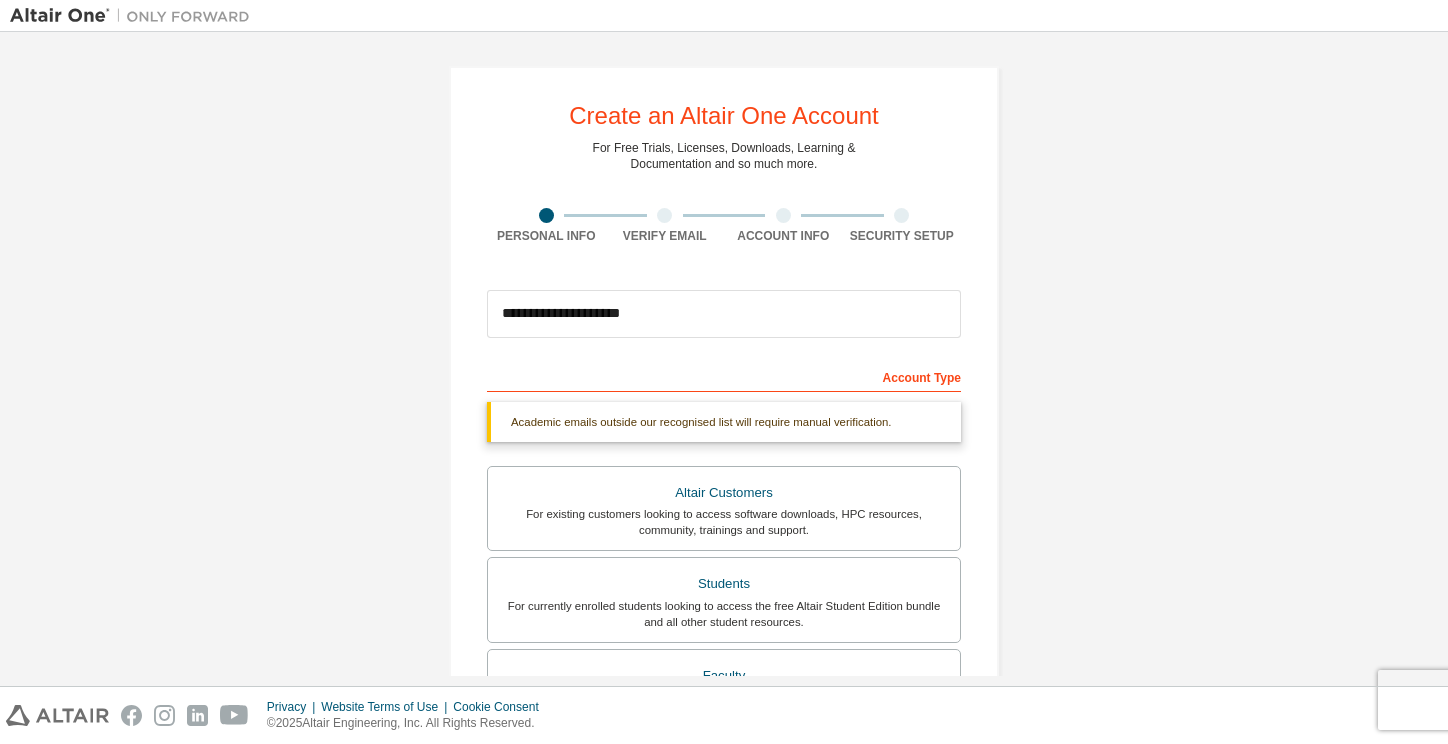 scroll, scrollTop: 0, scrollLeft: 0, axis: both 